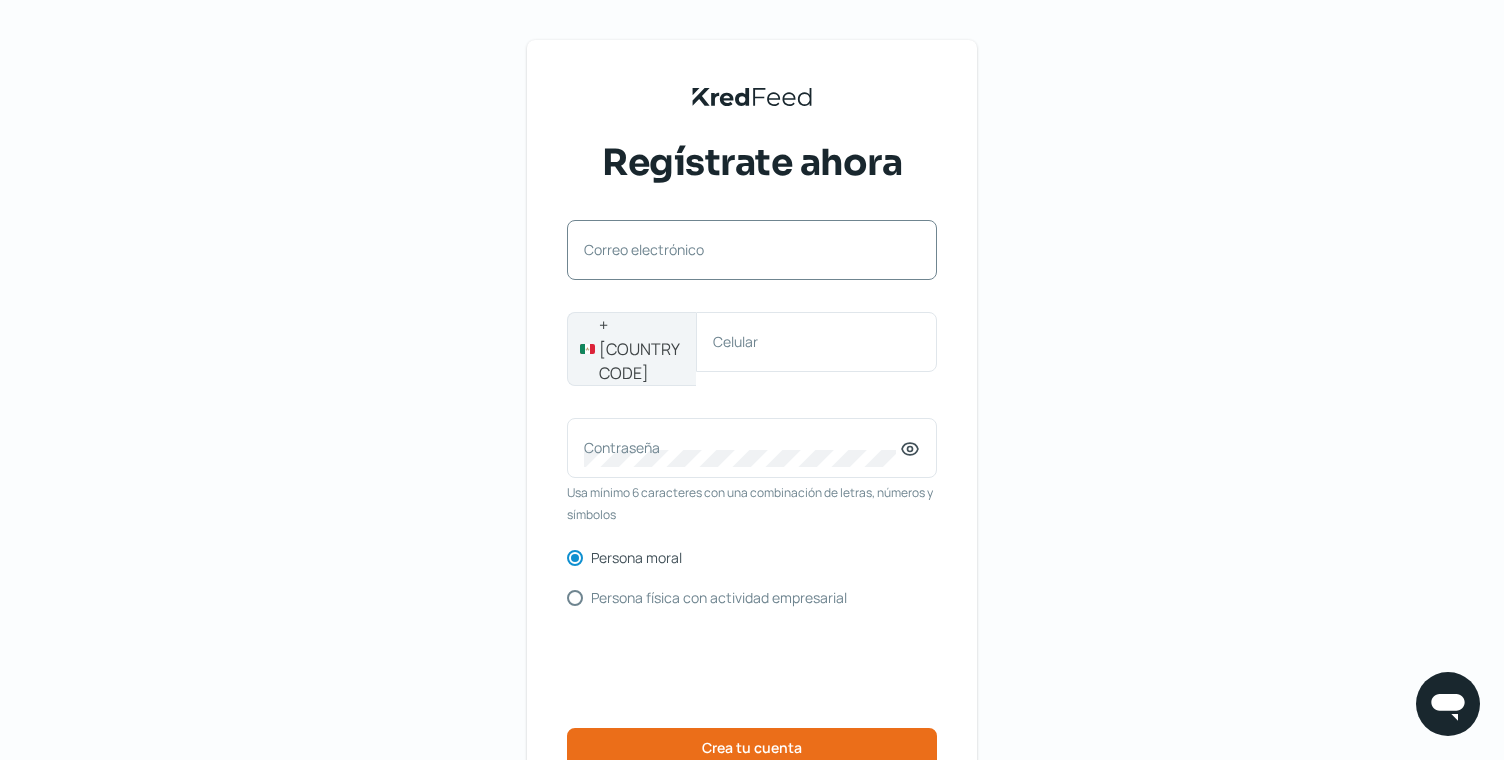 scroll, scrollTop: 0, scrollLeft: 0, axis: both 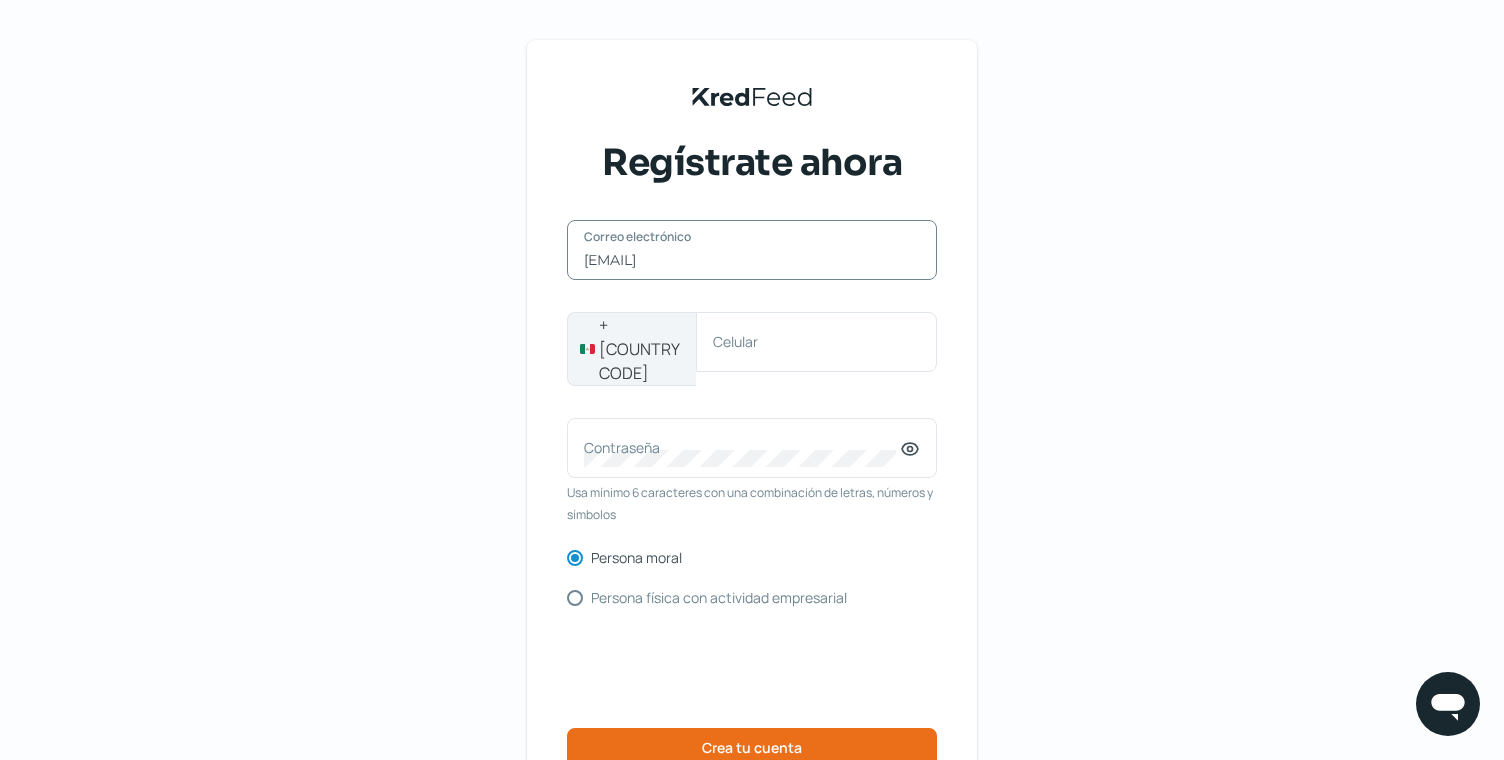 type on "[EMAIL]" 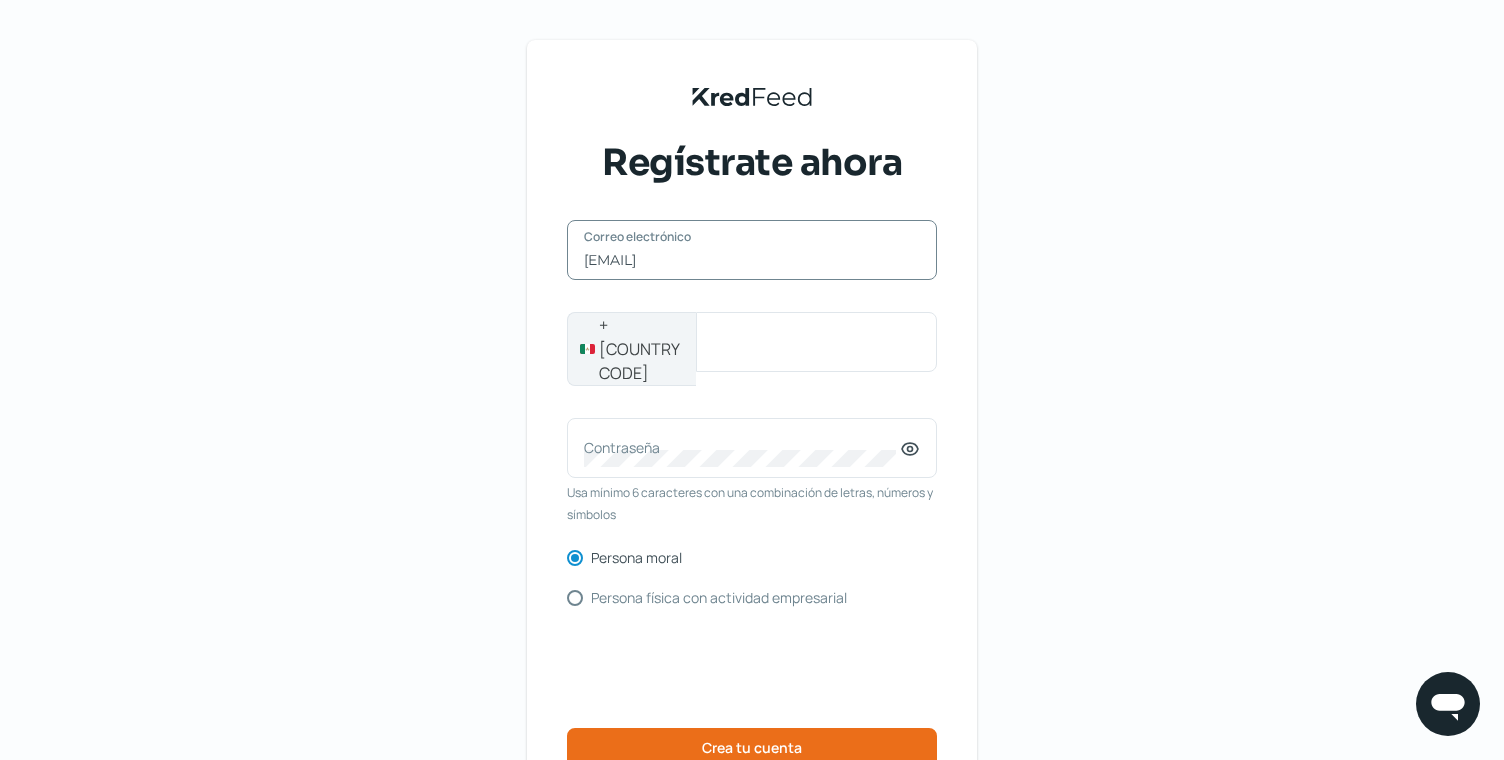 click on "Celular" at bounding box center [816, 342] 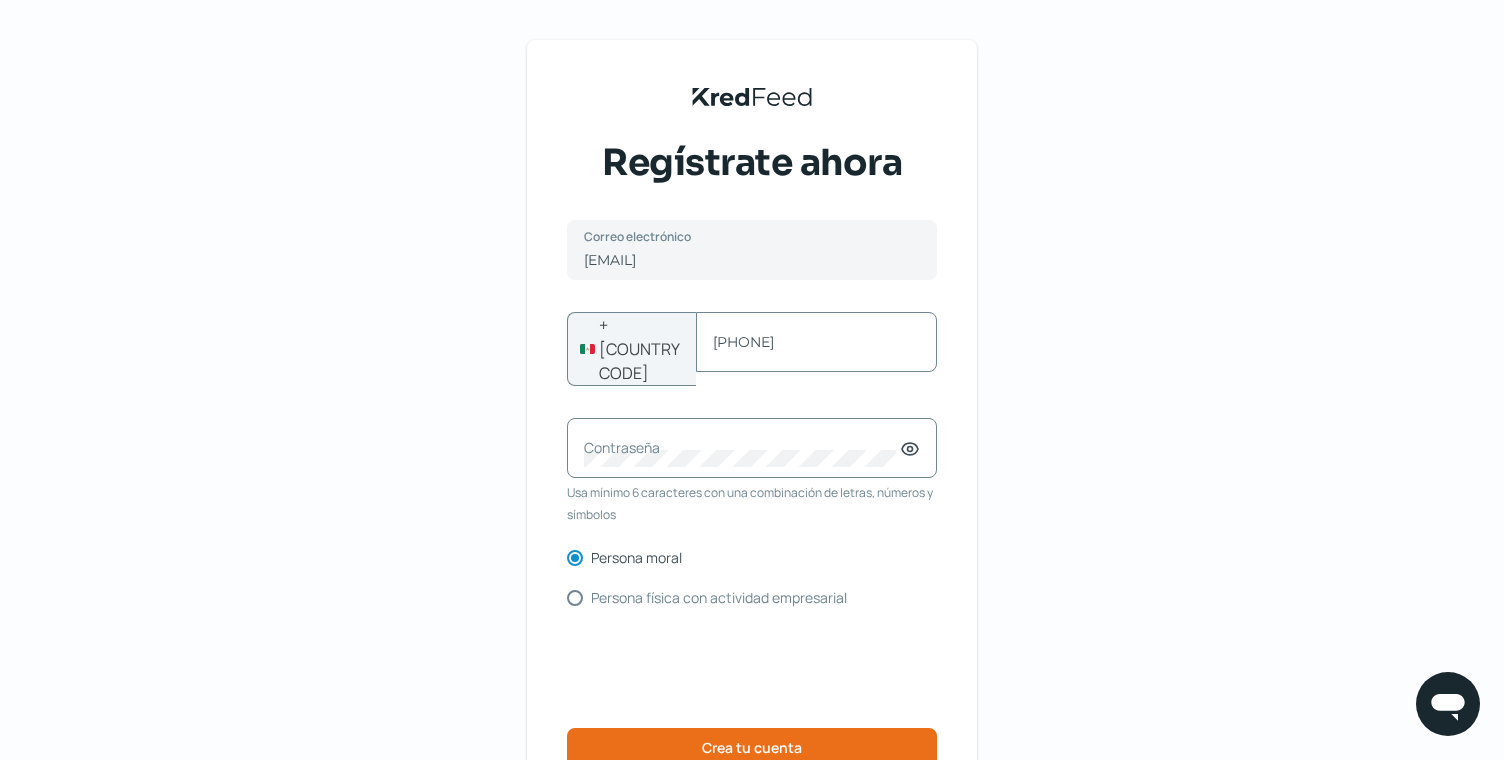 type on "[PHONE]" 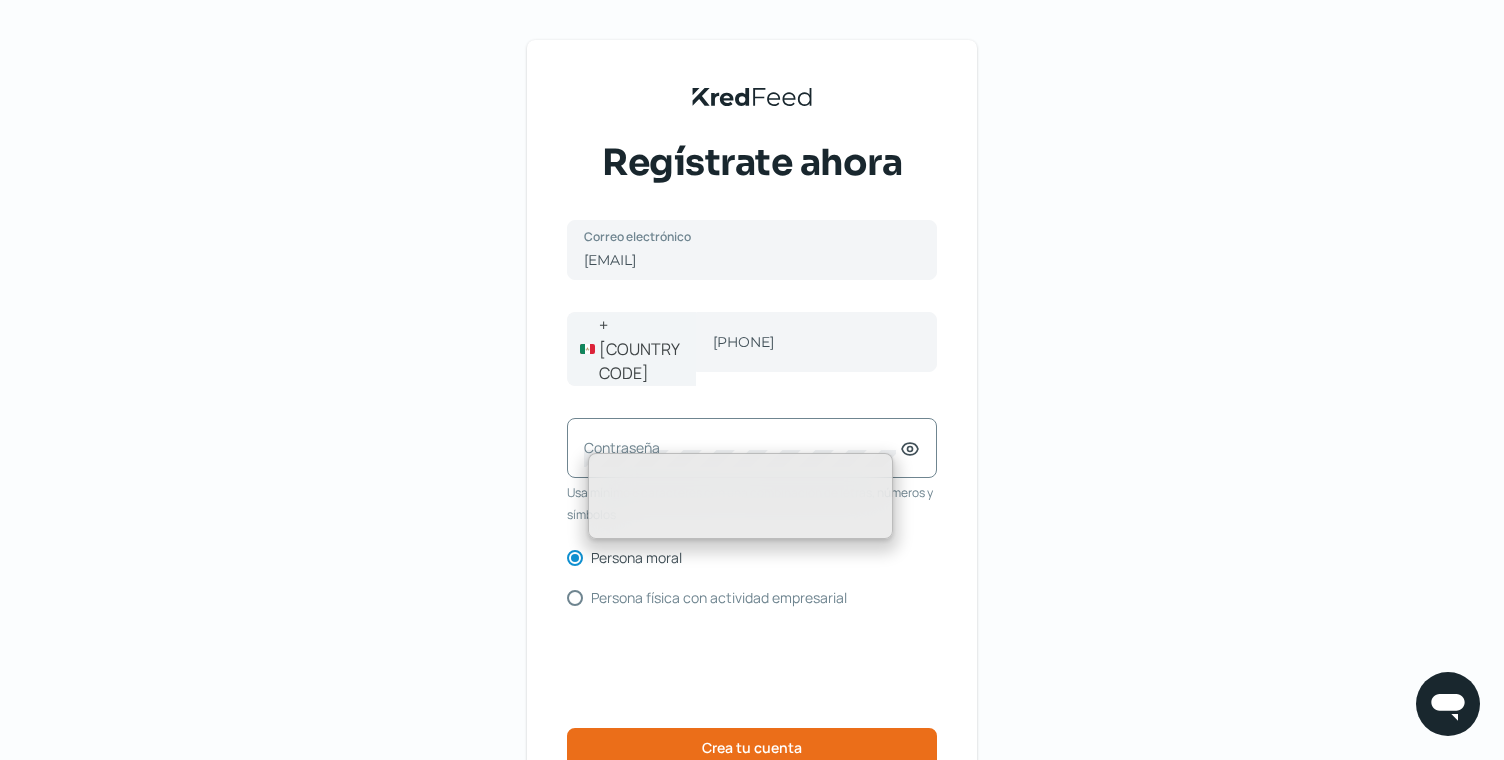 click on "KredFeed's Black Logo Regístrate ahora [EMAIL] Correo electrónico [PHONE] Celular Contraseña Usa mínimo 6 caracteres con una combinación de letras, números y símbolos Persona moral Persona física con actividad empresarial Crea tu cuenta ¿Ya tienes cuenta? Inicia sesión Términos y condiciones Aviso de privacidad Preguntas frecuentes" at bounding box center (752, 466) 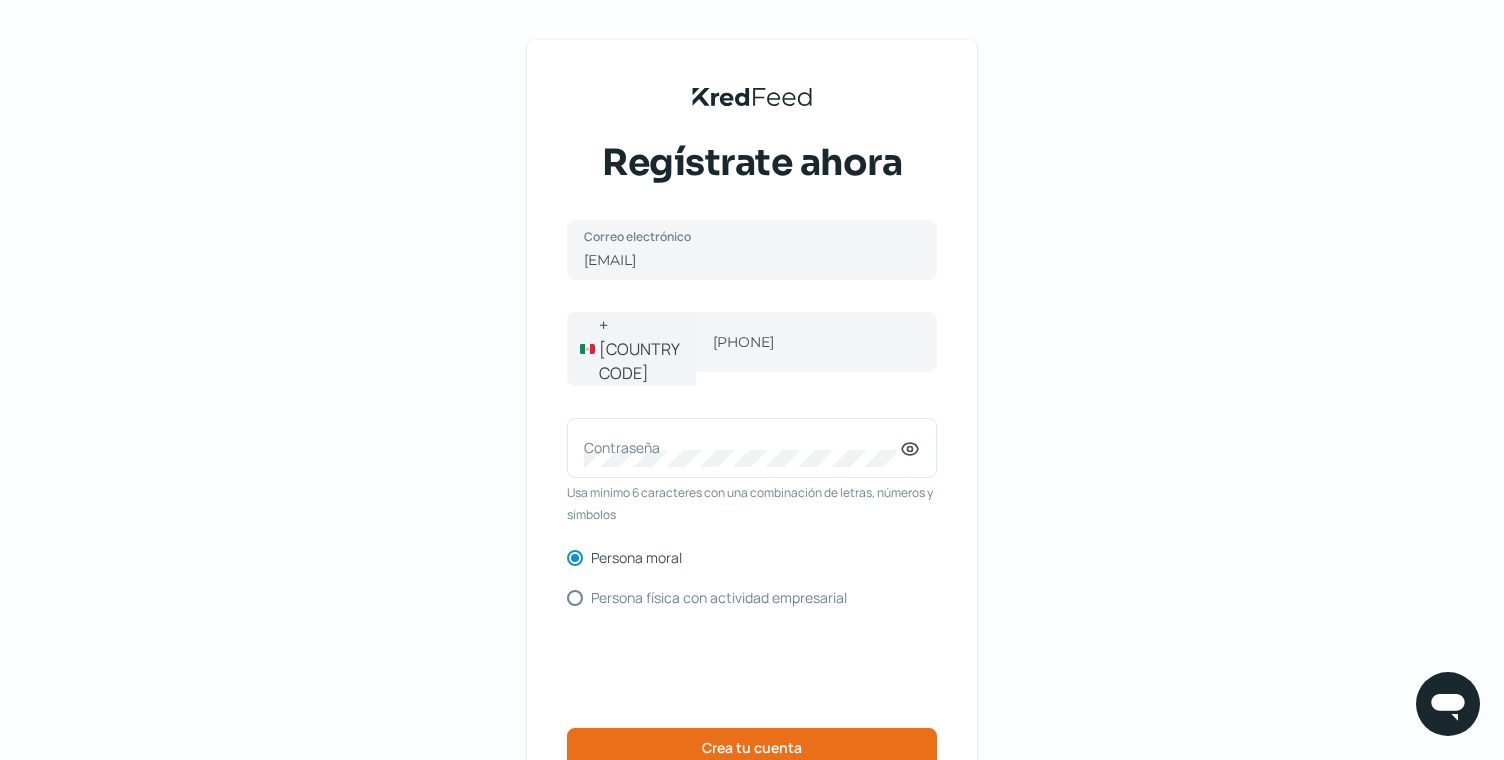scroll, scrollTop: 52, scrollLeft: 0, axis: vertical 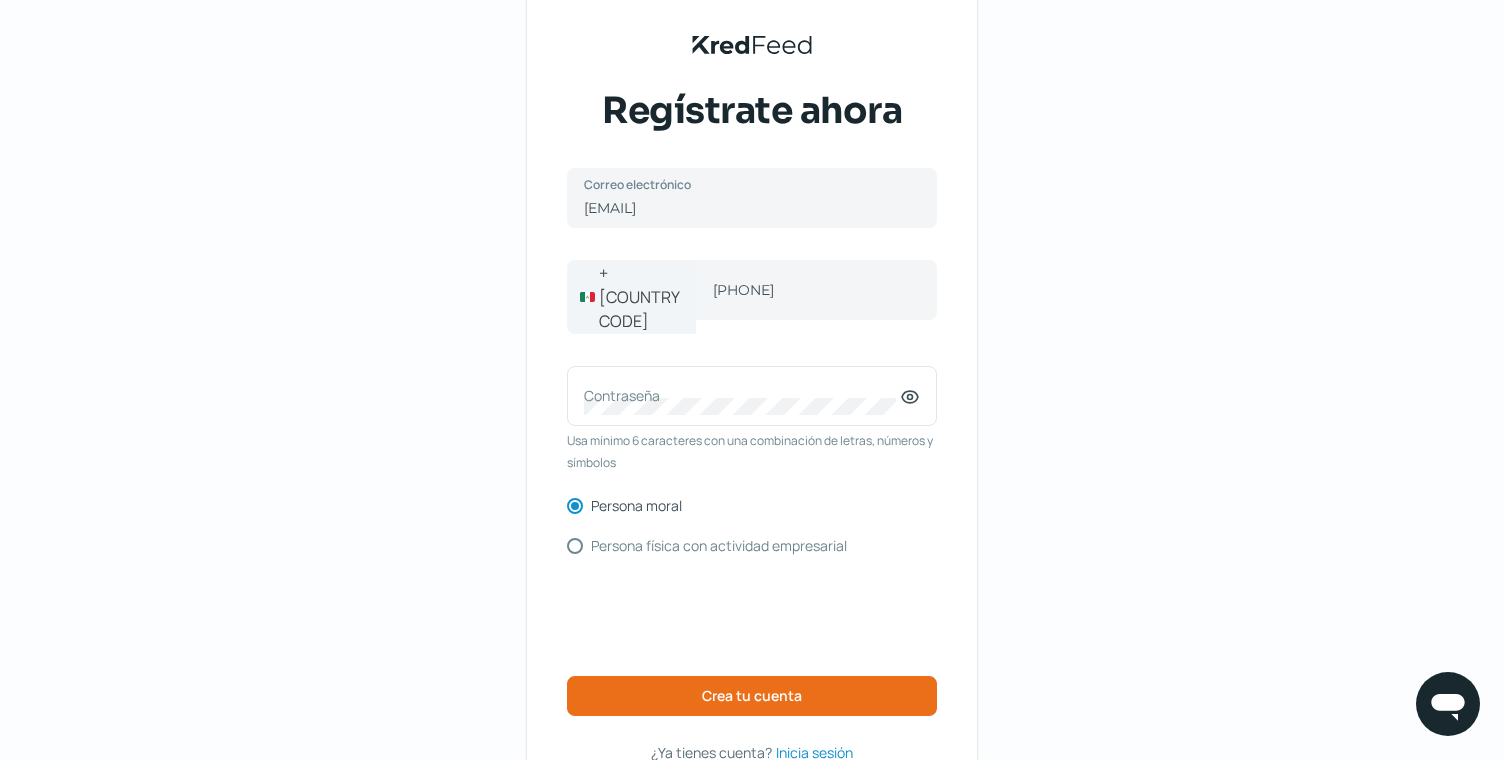 click on "Usa mínimo 6 caracteres con una combinación de letras, números y símbolos" at bounding box center [752, 451] 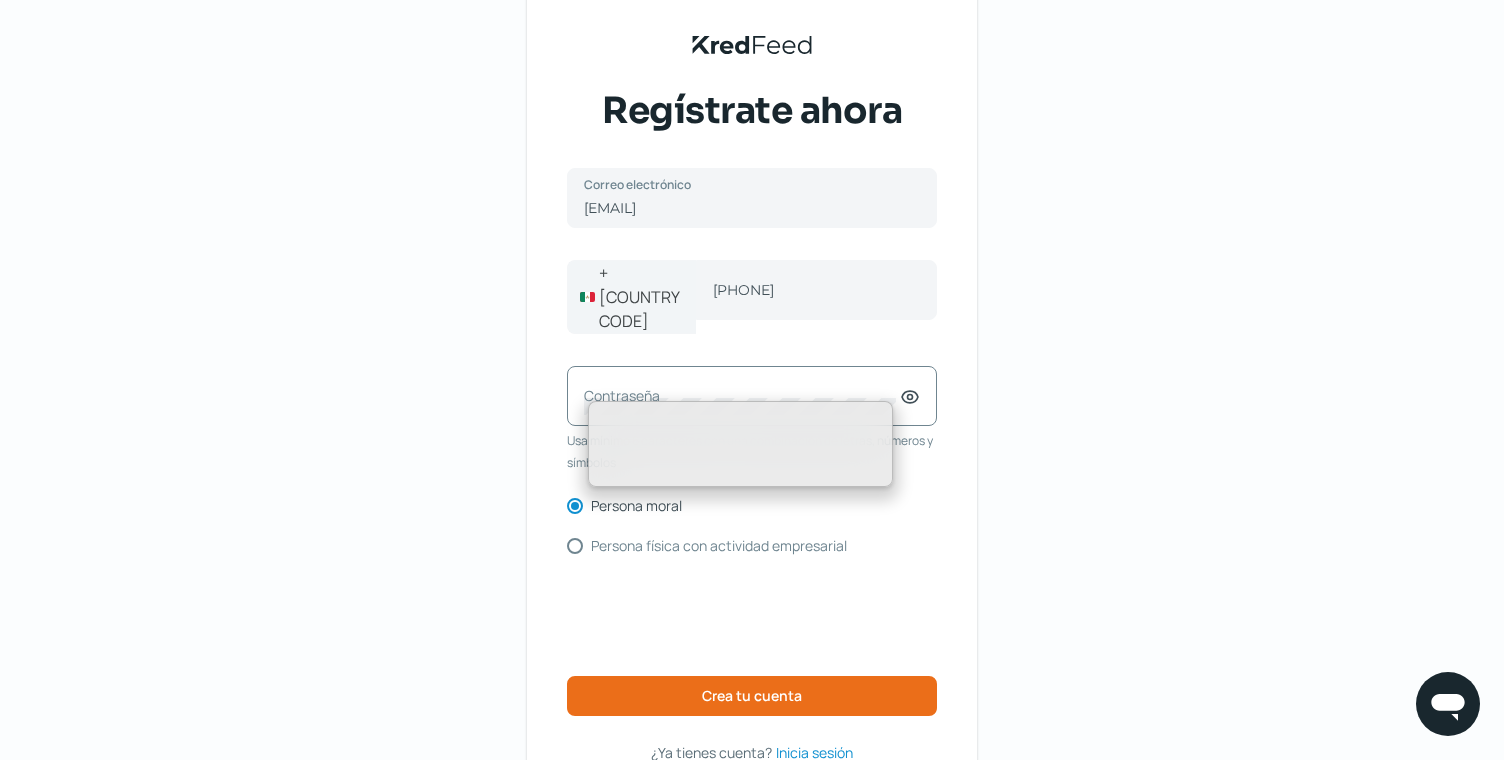 click on "Contraseña" at bounding box center (752, 396) 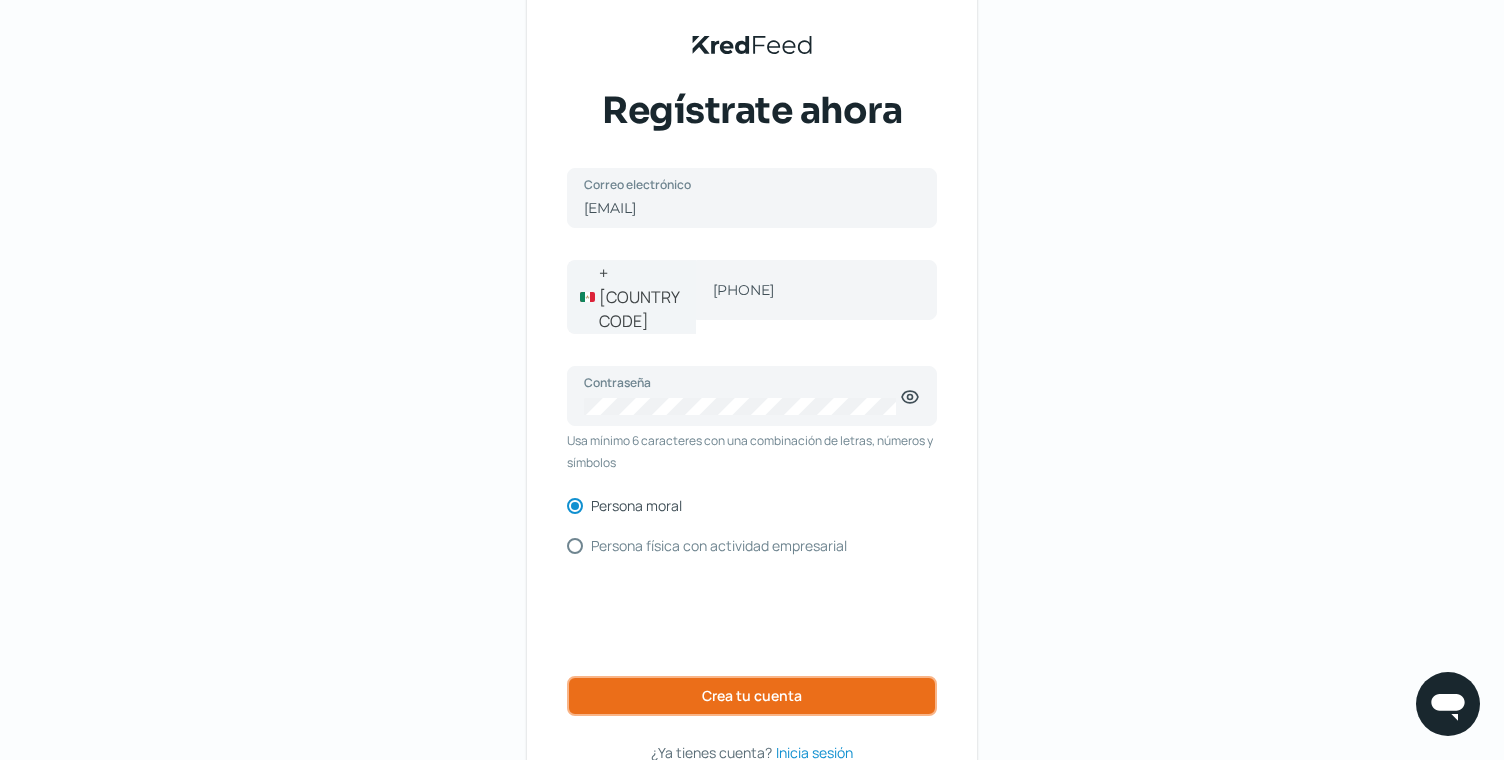 click on "Crea tu cuenta" at bounding box center [752, 696] 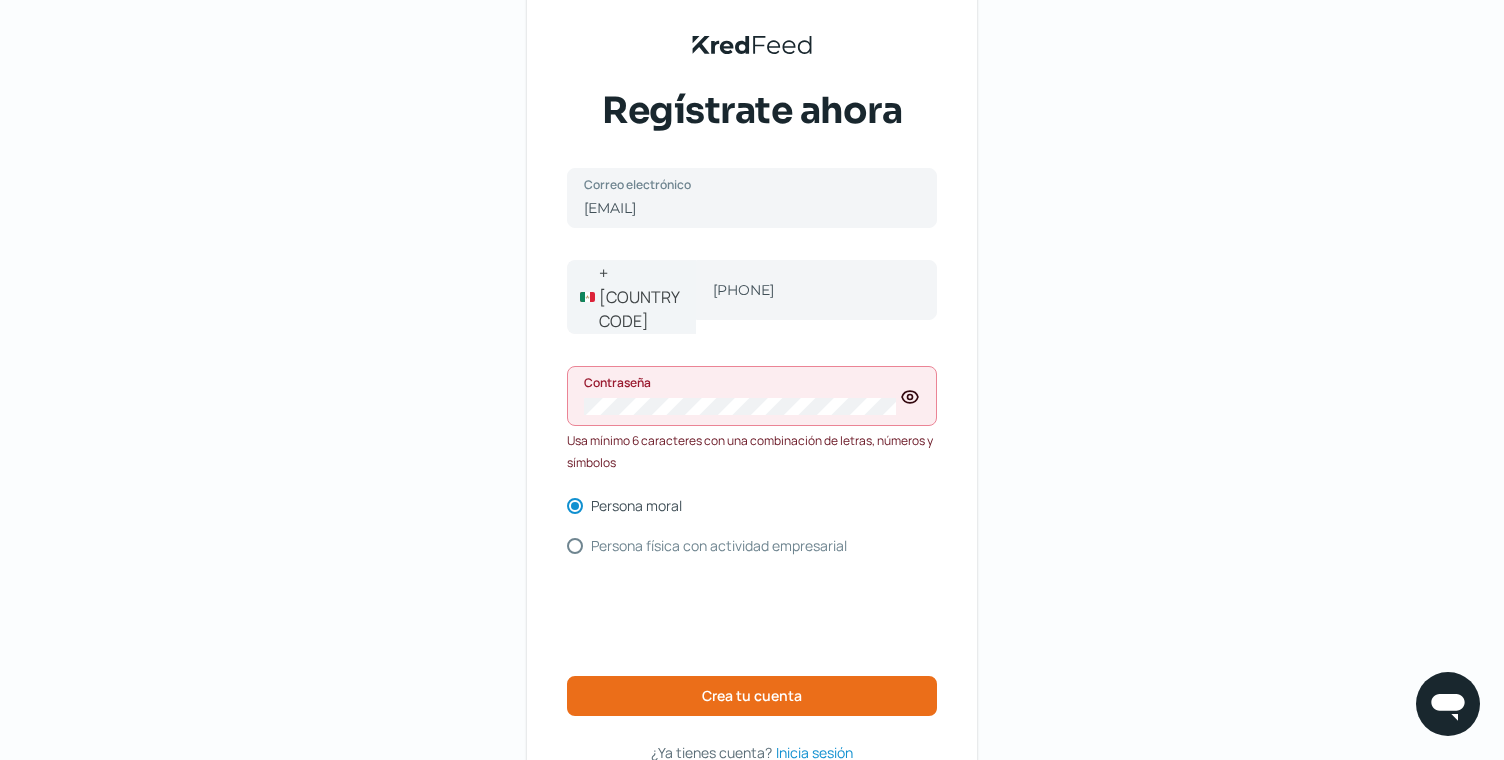 click at bounding box center (910, 397) 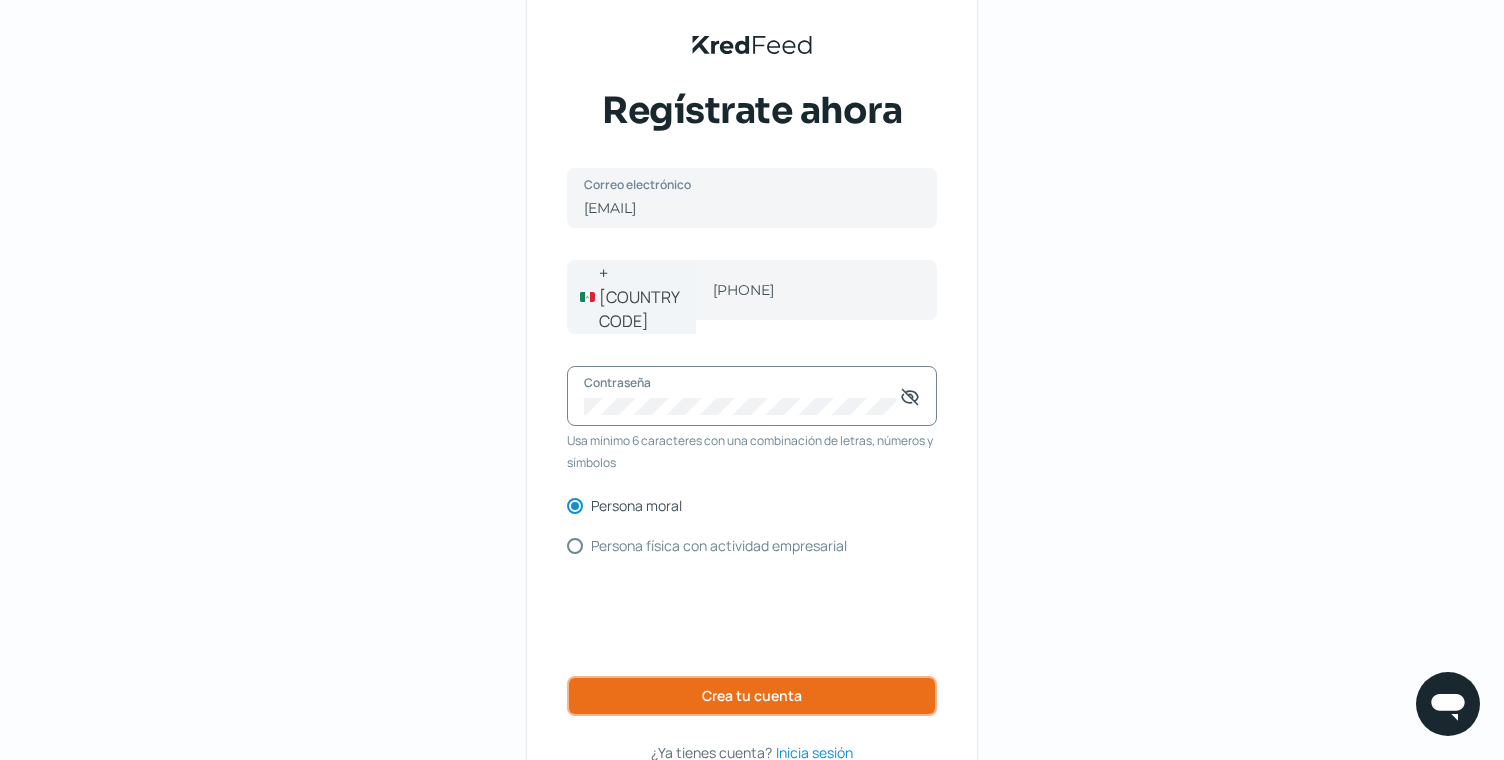 click on "Crea tu cuenta" at bounding box center (752, 696) 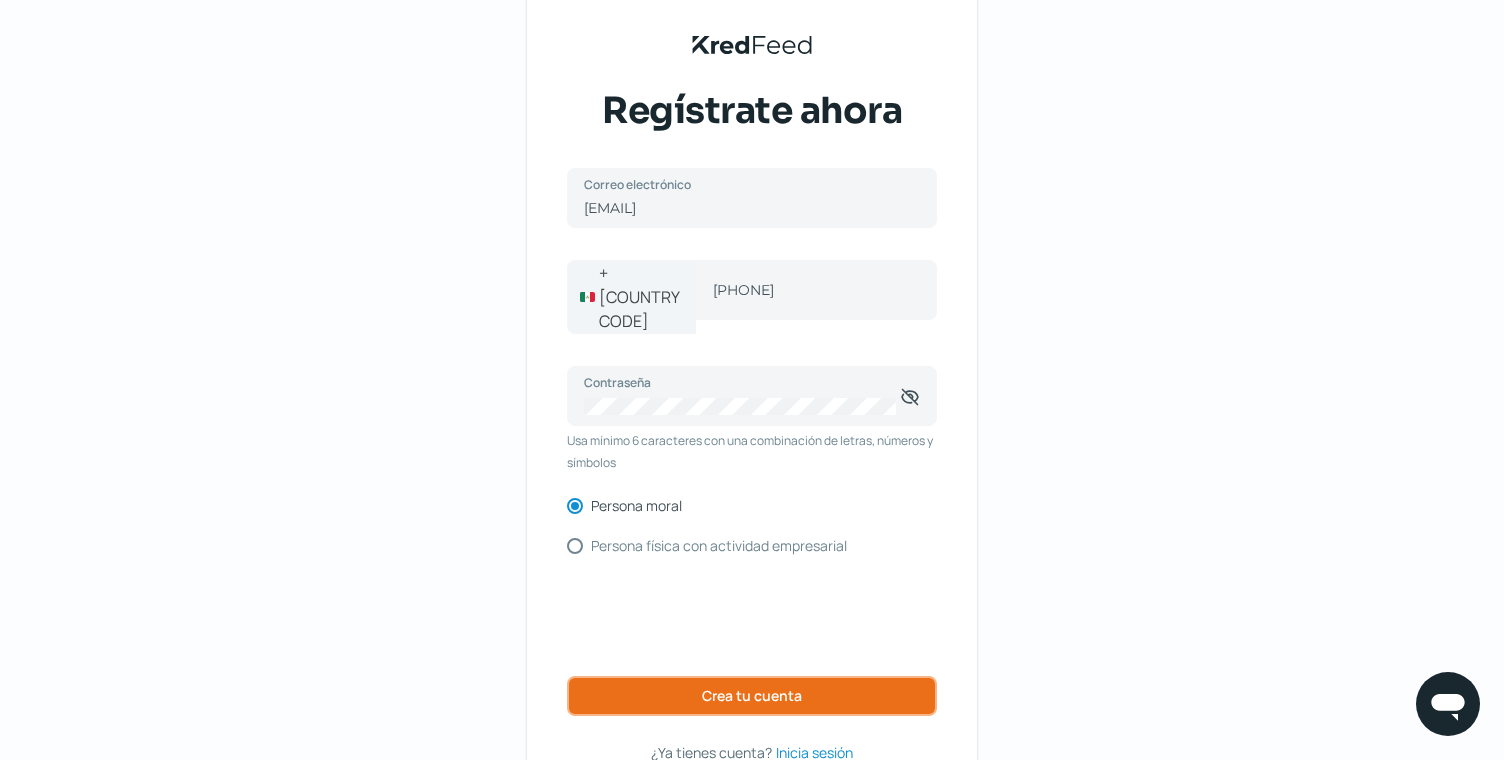 click on "Crea tu cuenta" at bounding box center [752, 696] 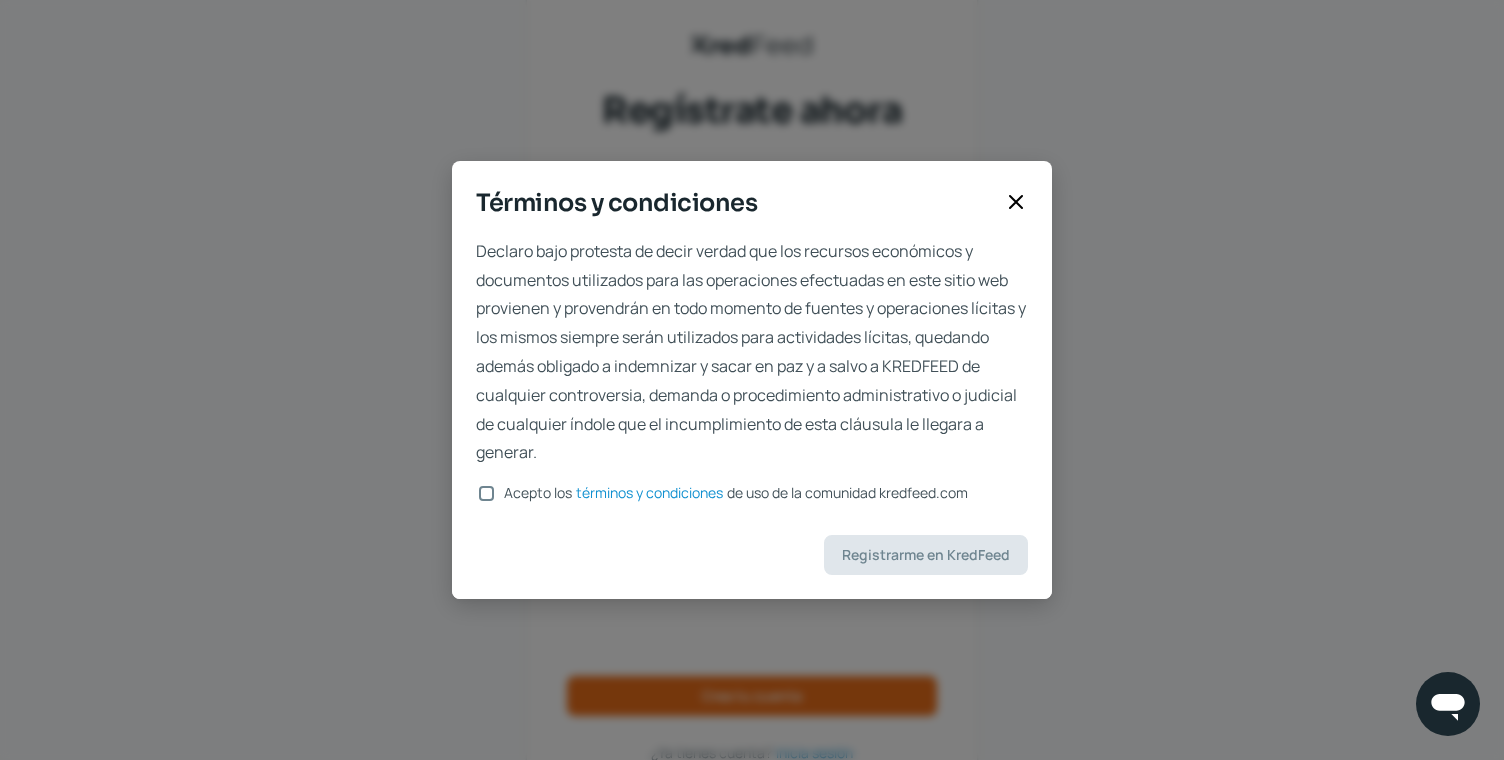 click on "Acepto los términos y condiciones de uso de la comunidad kredfeed.com" at bounding box center (486, 493) 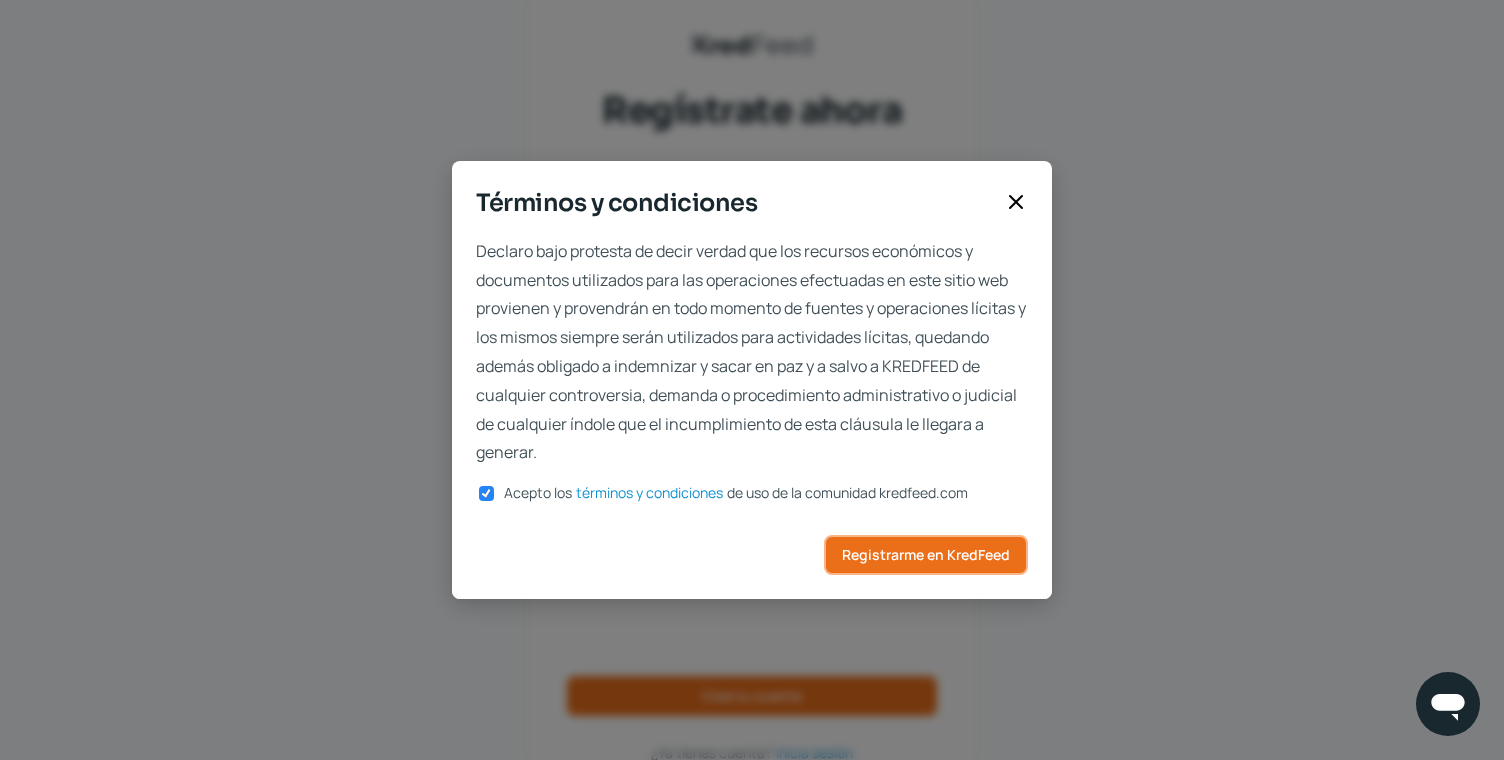 click on "Registrarme en KredFeed" at bounding box center (926, 555) 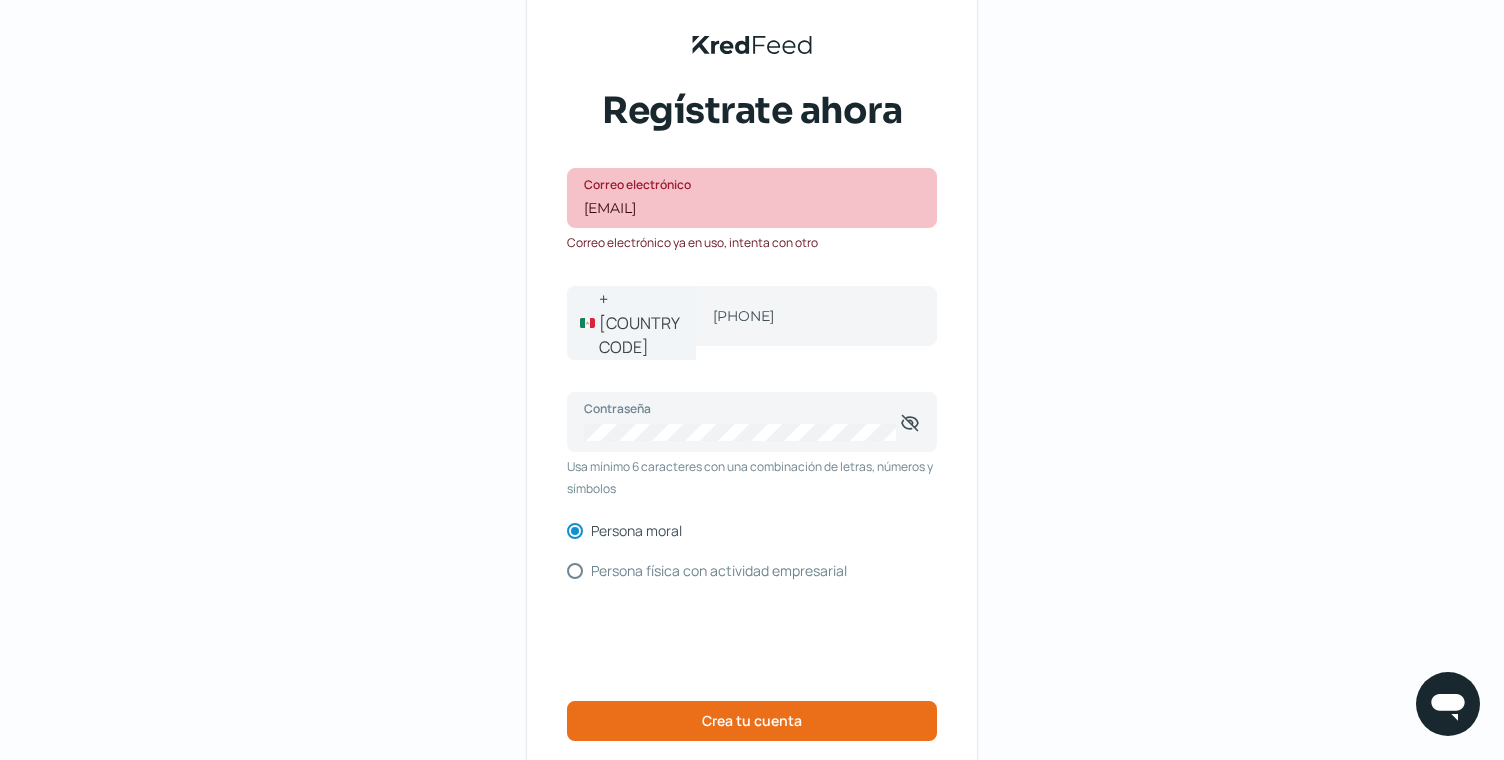 scroll, scrollTop: 185, scrollLeft: 0, axis: vertical 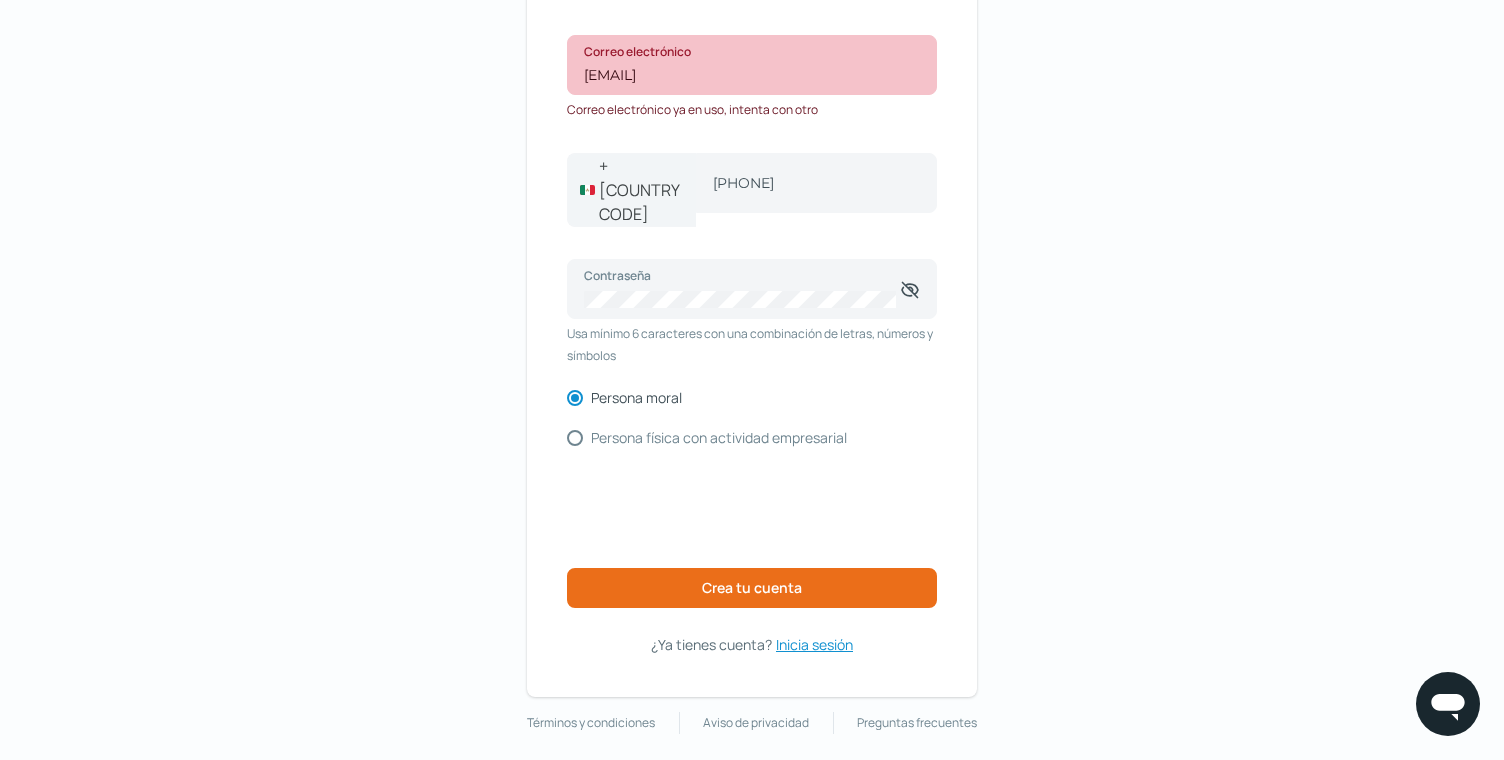 click on "Inicia sesión" at bounding box center [814, 644] 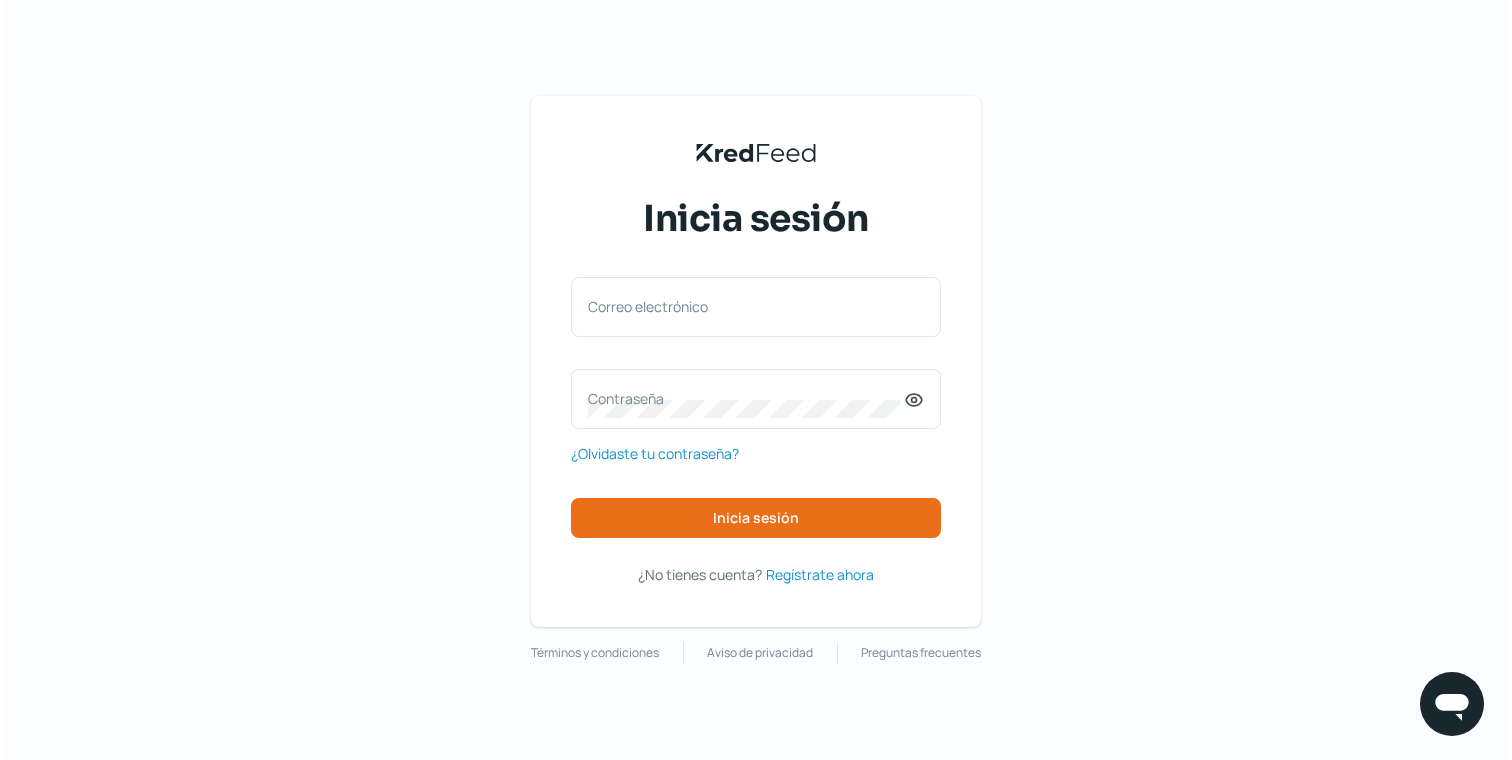 scroll, scrollTop: 0, scrollLeft: 0, axis: both 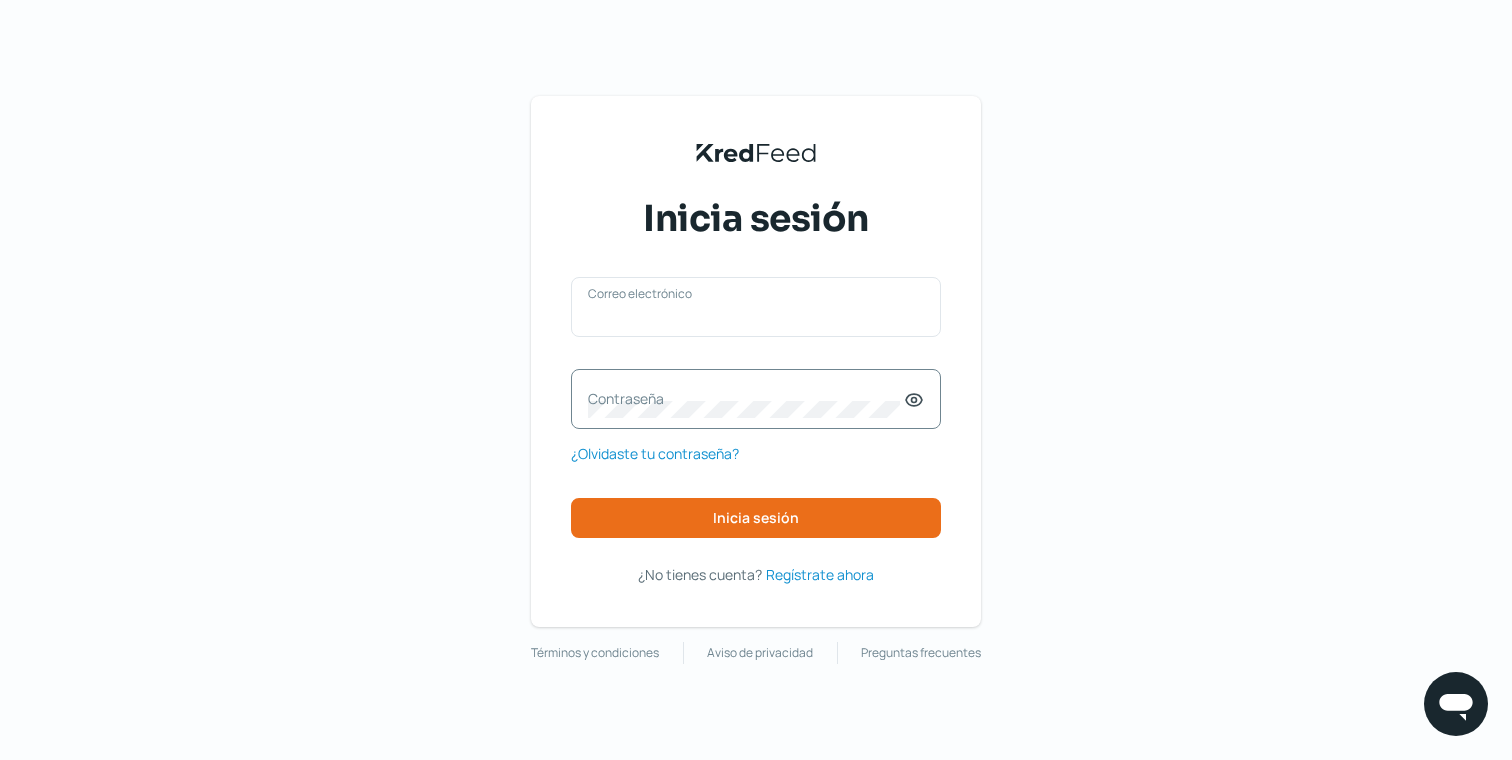 click on "Correo electrónico" at bounding box center [756, 317] 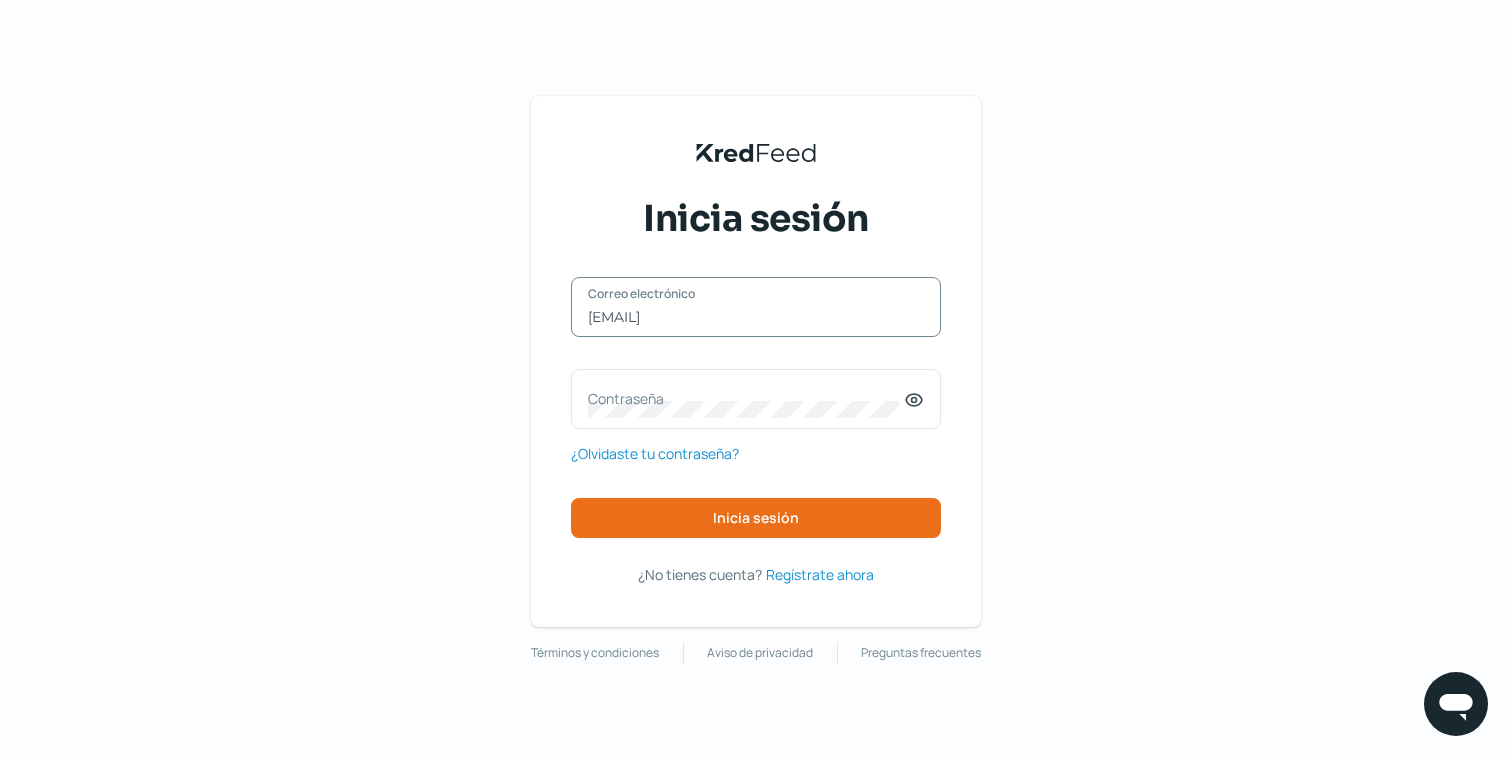 type on "[EMAIL]" 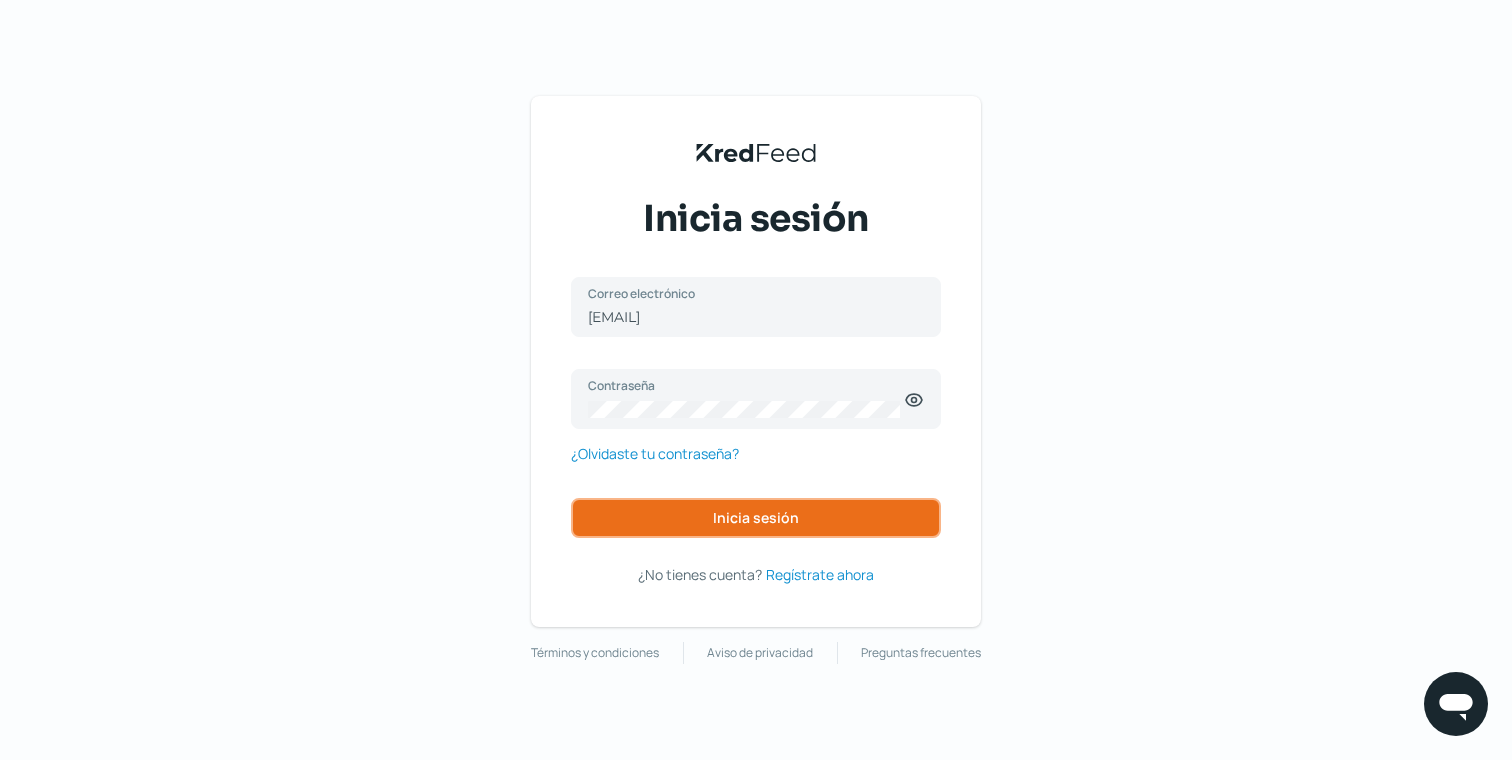 click on "Inicia sesión" at bounding box center (756, 518) 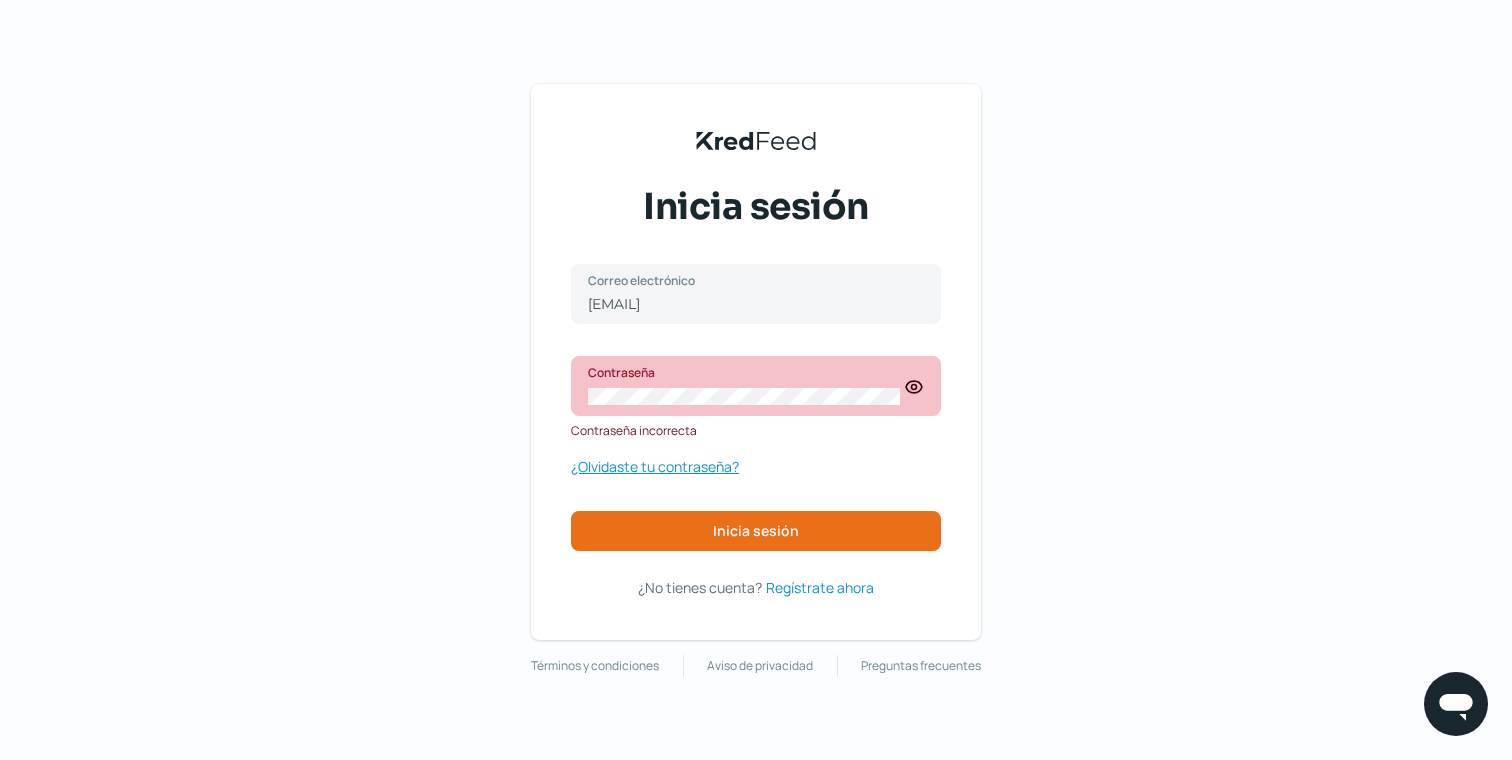 click on "¿Olvidaste tu contraseña?" at bounding box center [655, 466] 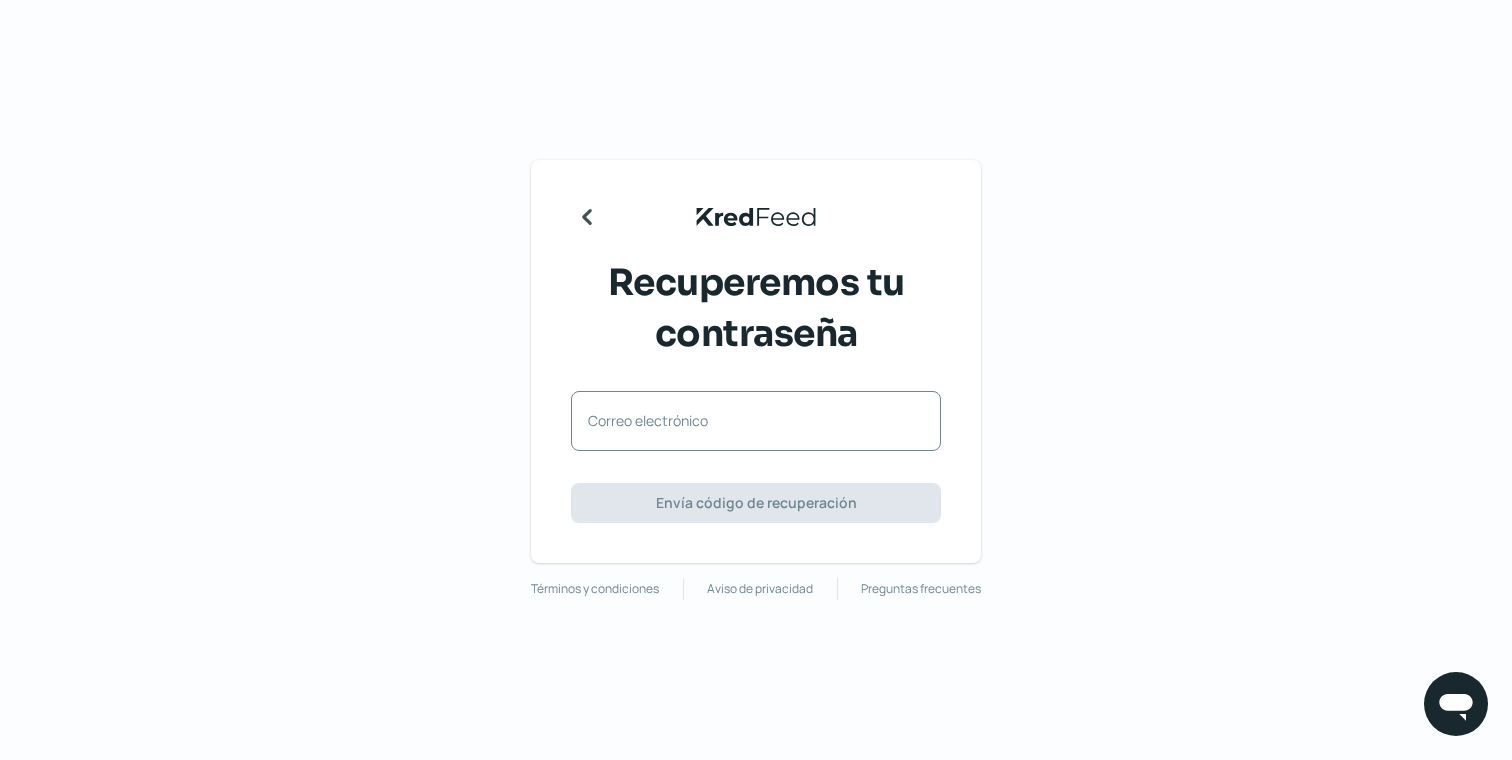 click on "Correo electrónico" at bounding box center (746, 420) 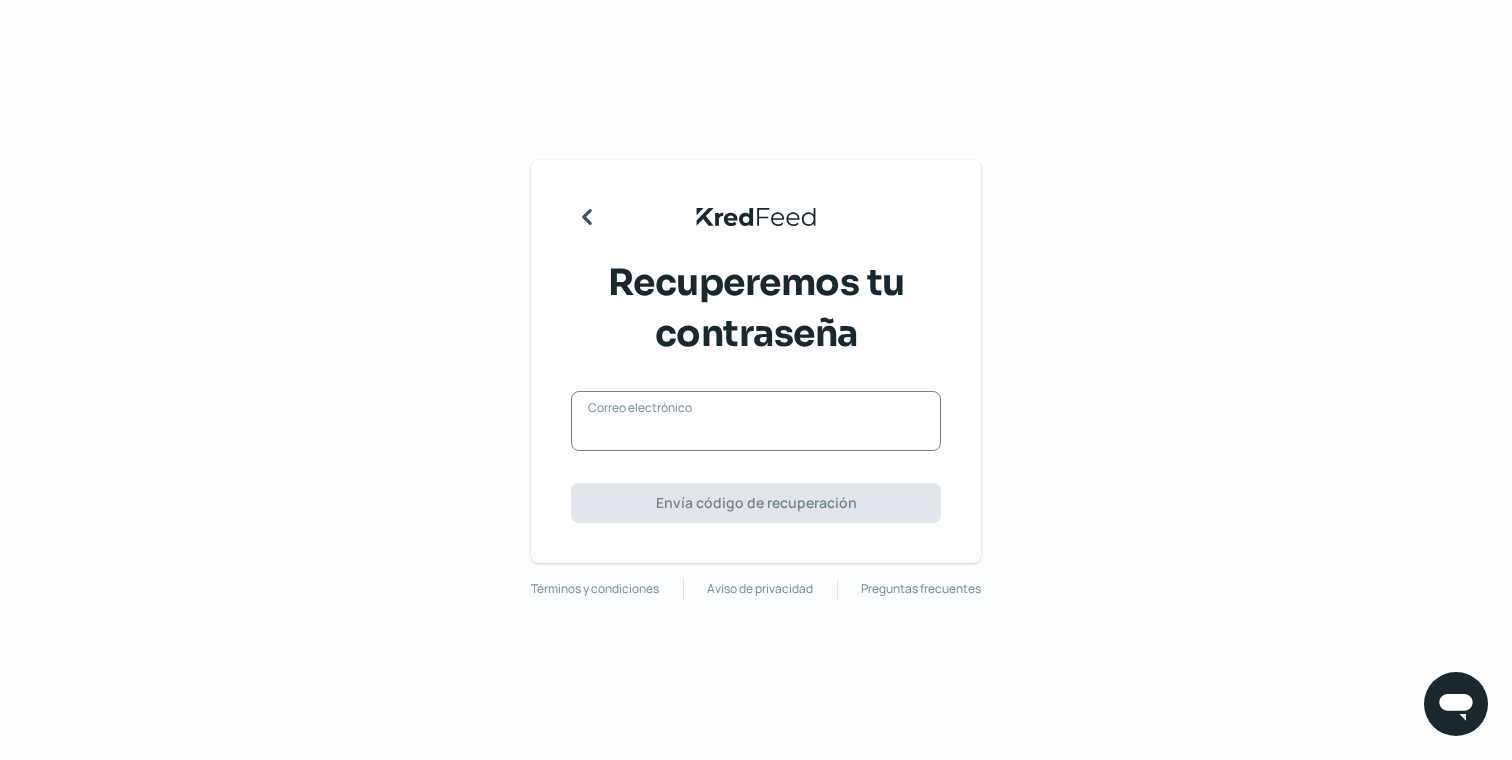 click on "Correo electrónico" at bounding box center (756, 431) 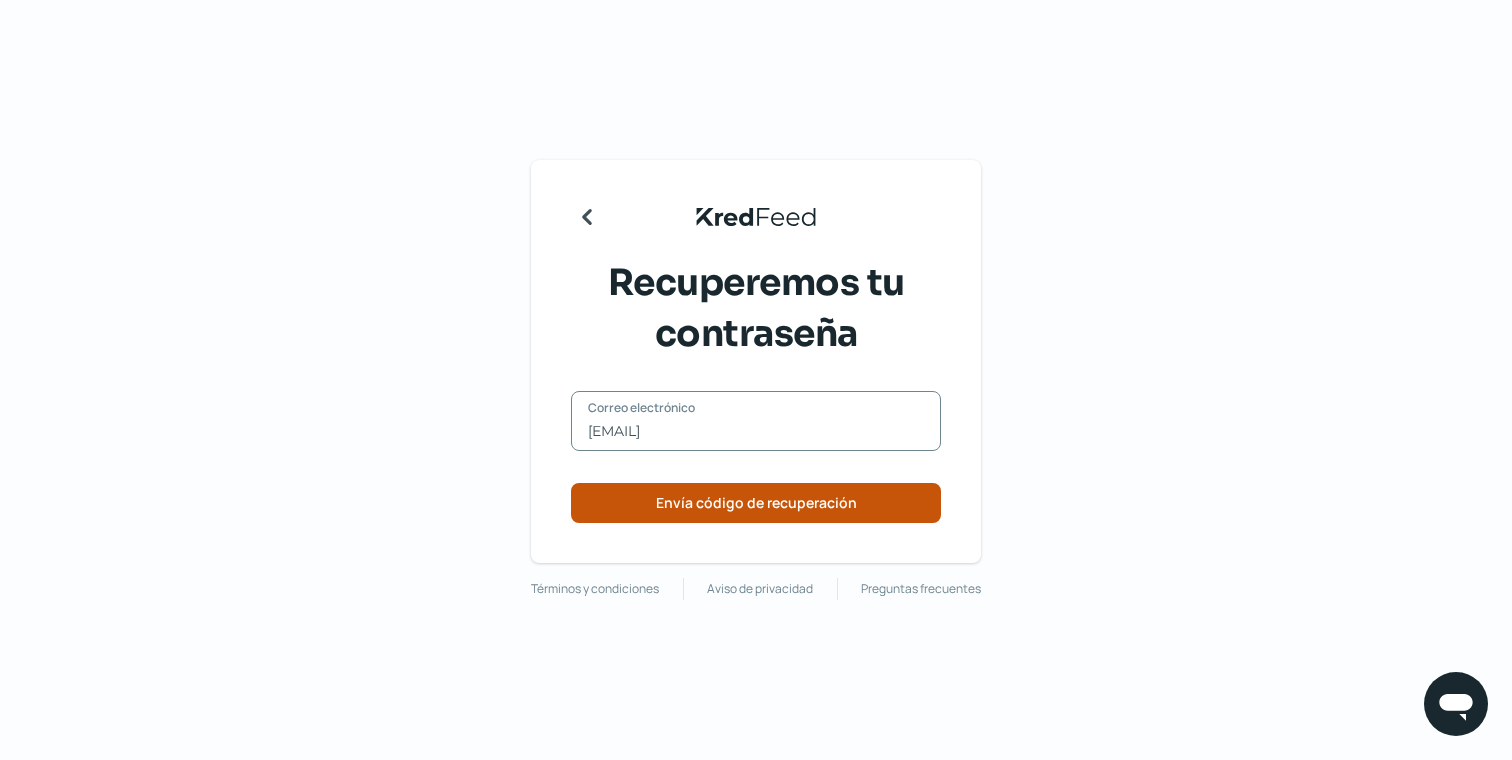 type on "[EMAIL]" 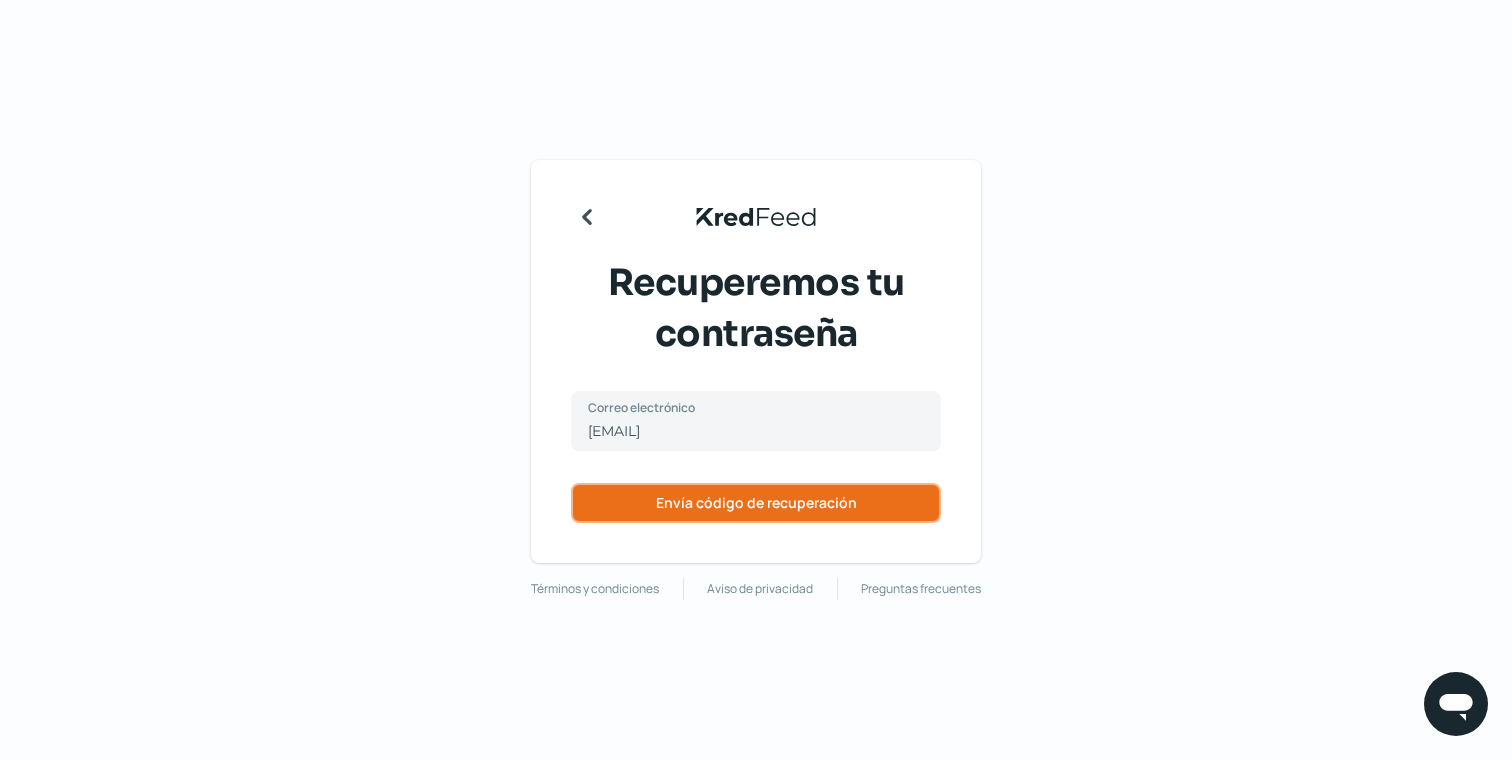 click on "Envía código de recuperación" at bounding box center (756, 503) 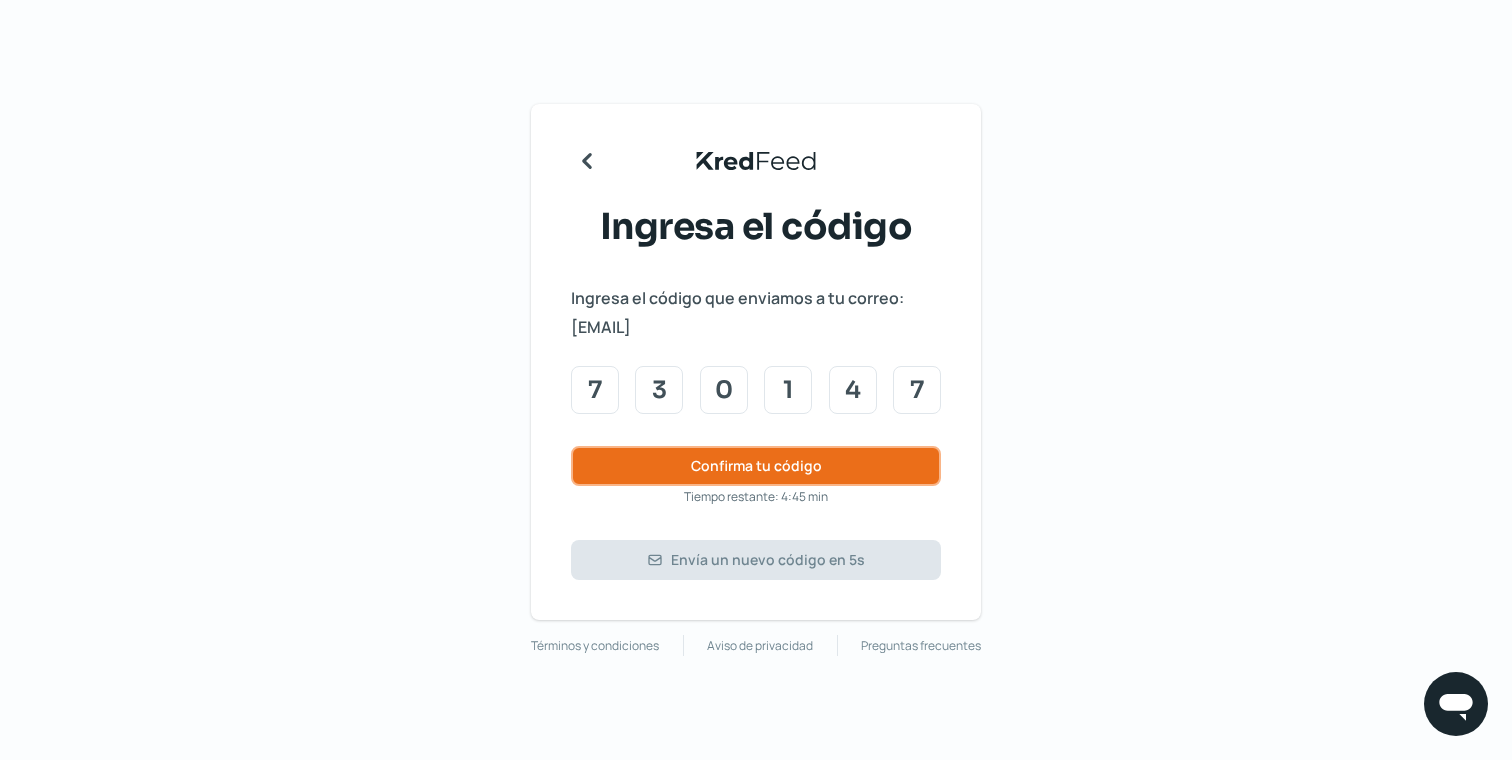 click on "Confirma tu código" at bounding box center (756, 466) 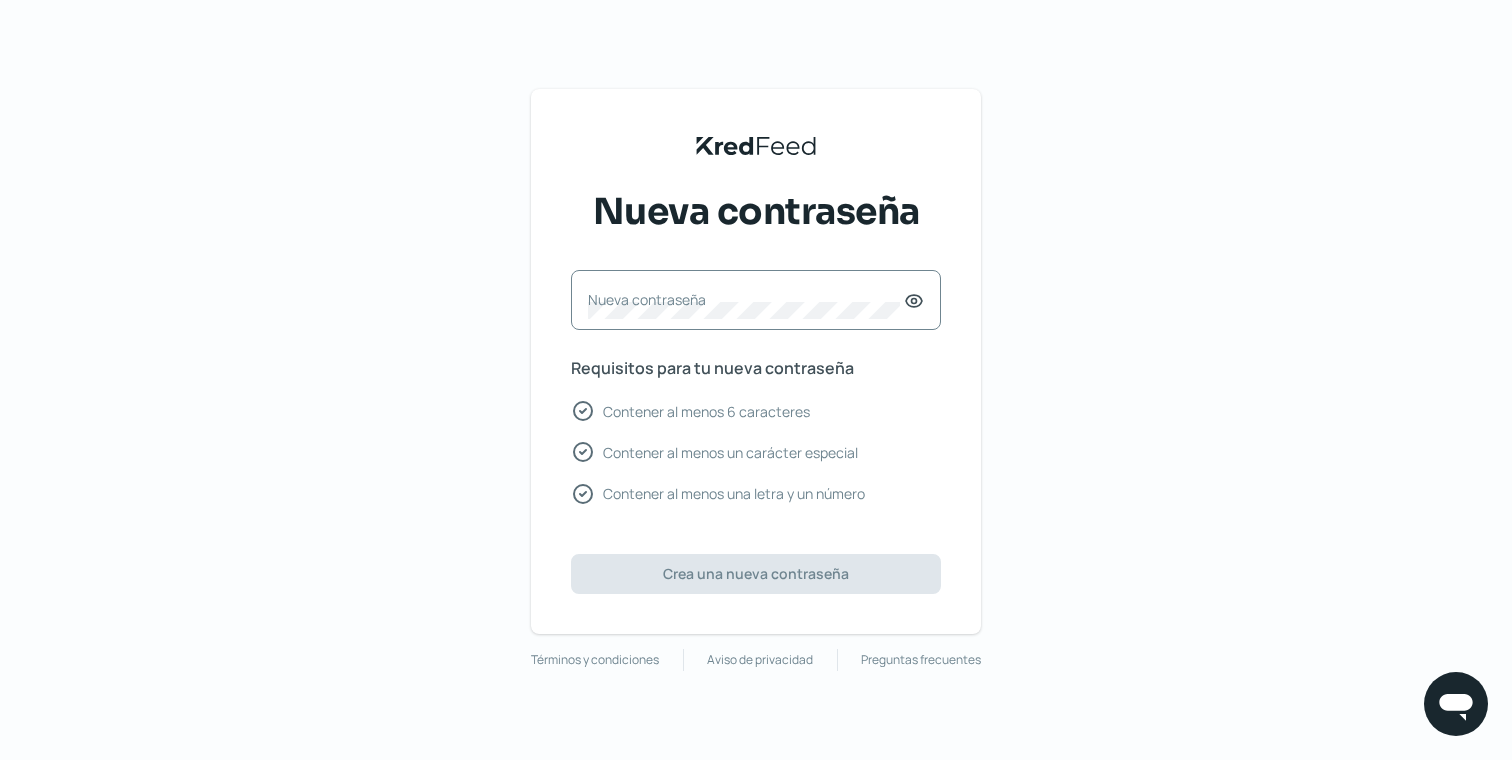 click on "Nueva contraseña" at bounding box center (746, 299) 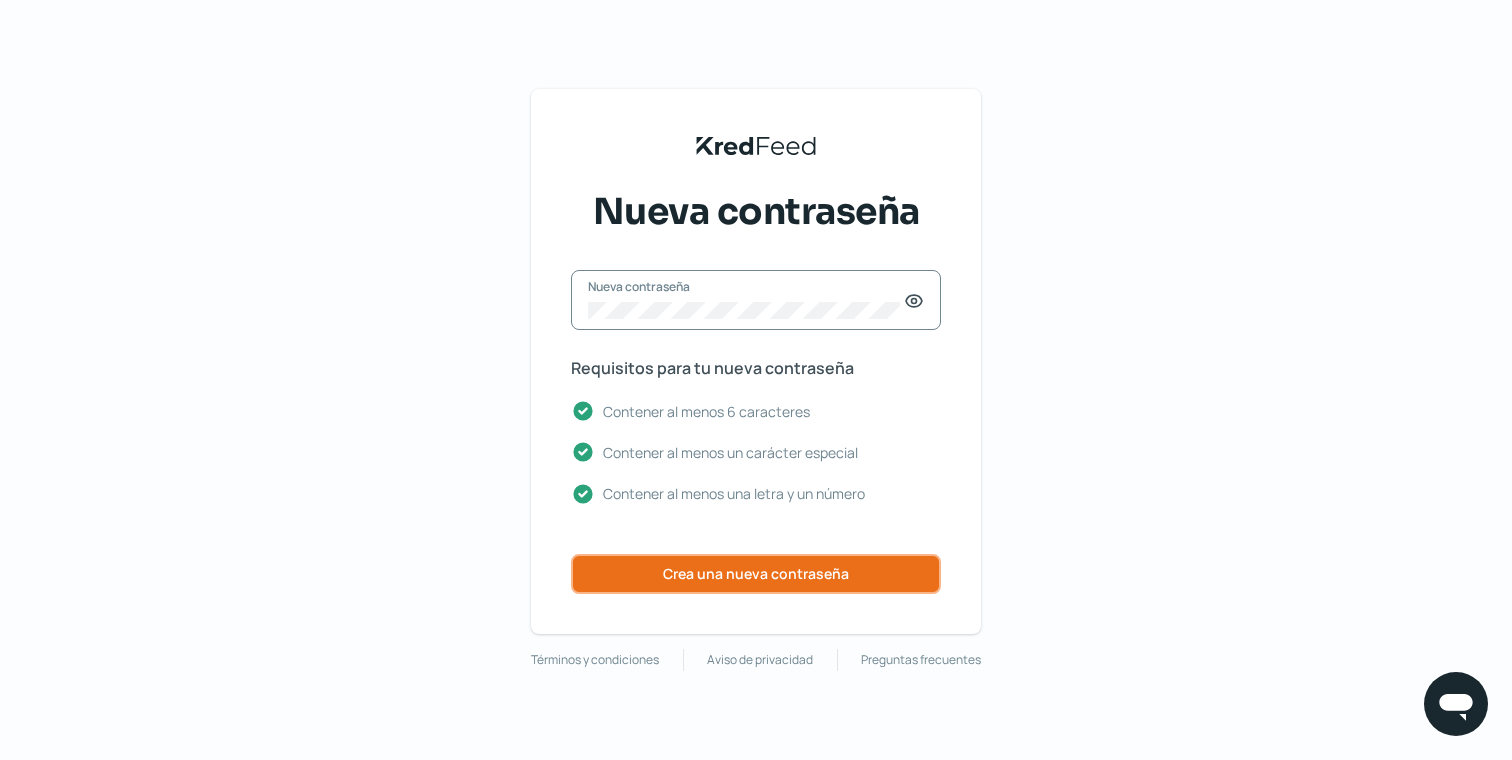 click on "Crea una nueva contraseña" at bounding box center [756, 574] 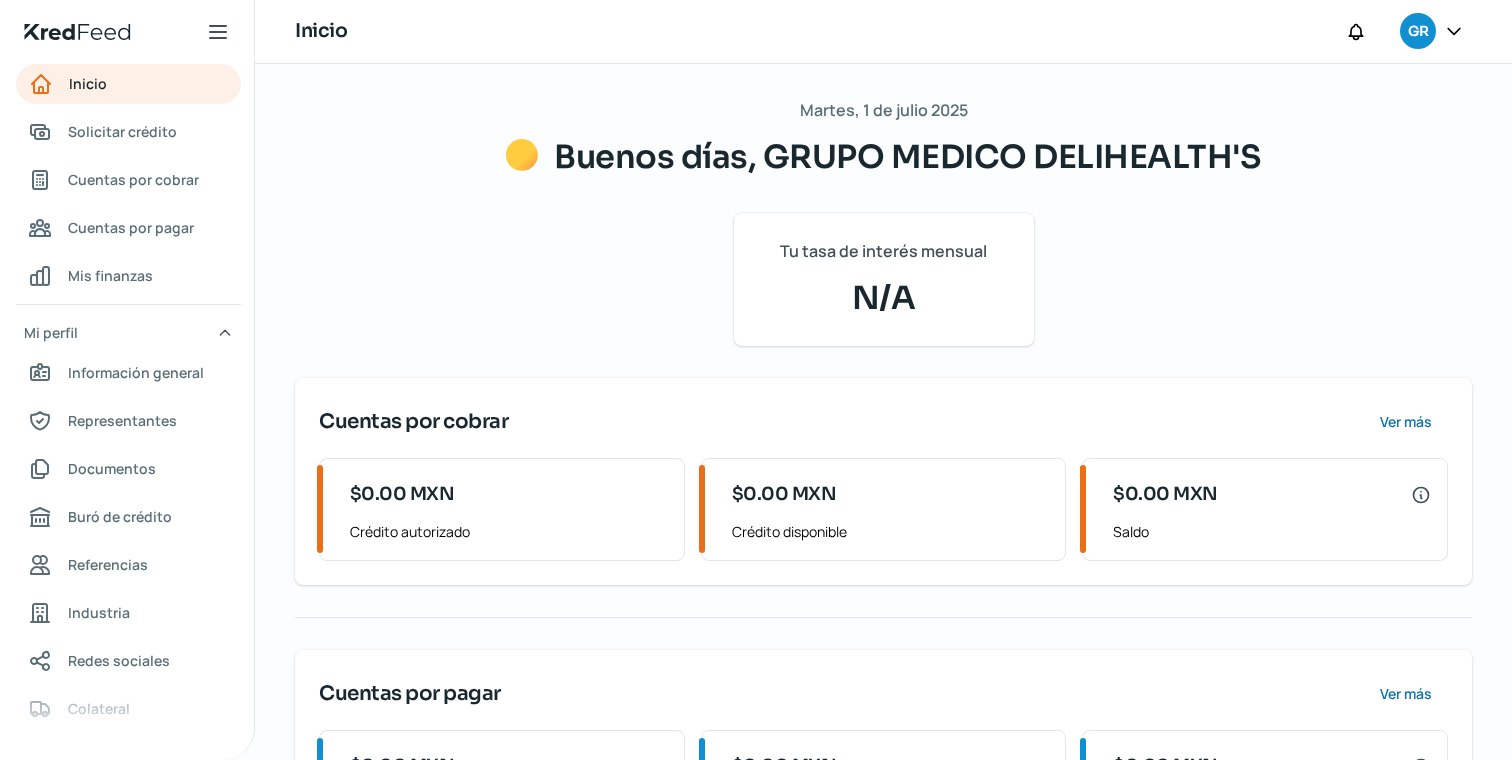 scroll, scrollTop: 129, scrollLeft: 0, axis: vertical 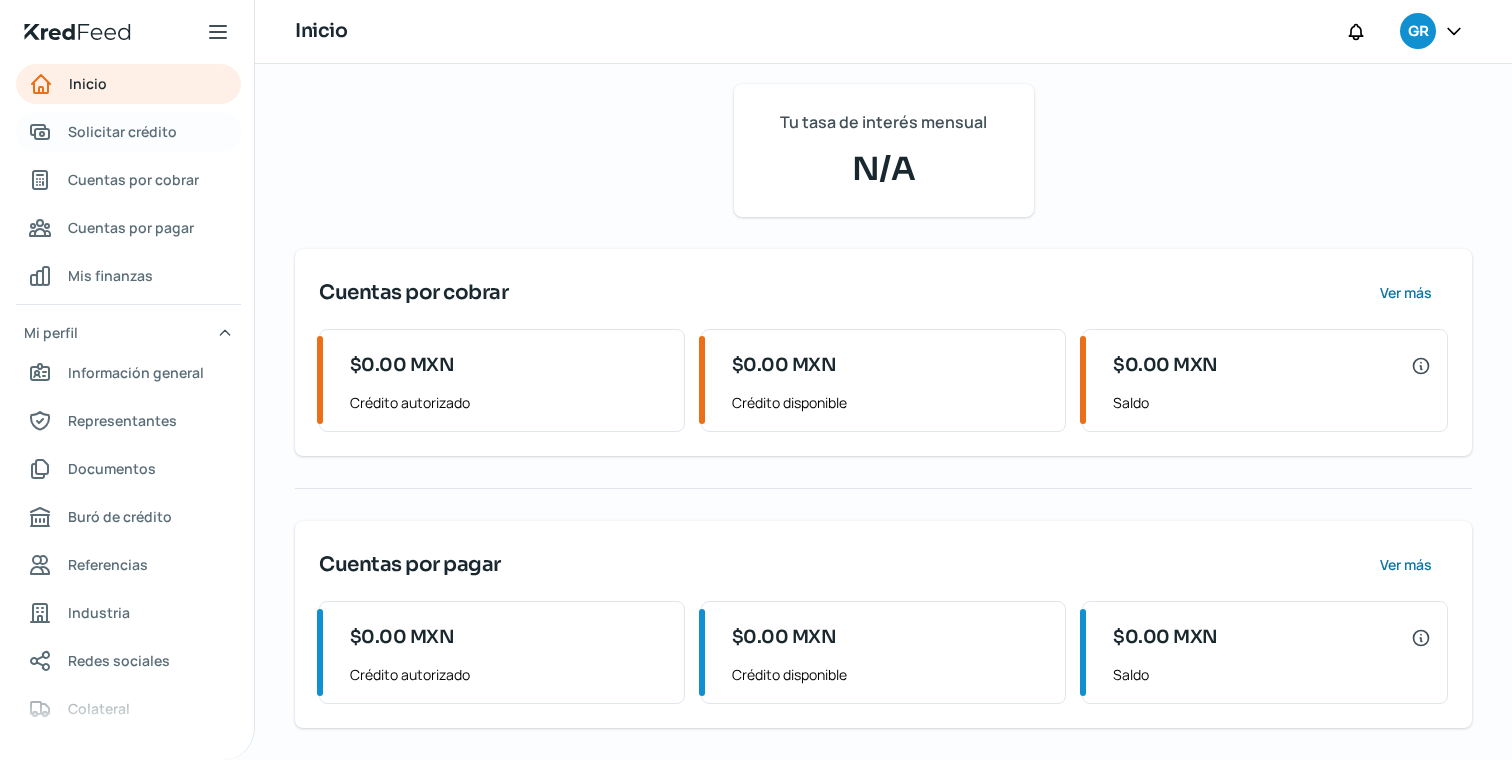click on "Solicitar crédito" at bounding box center [122, 131] 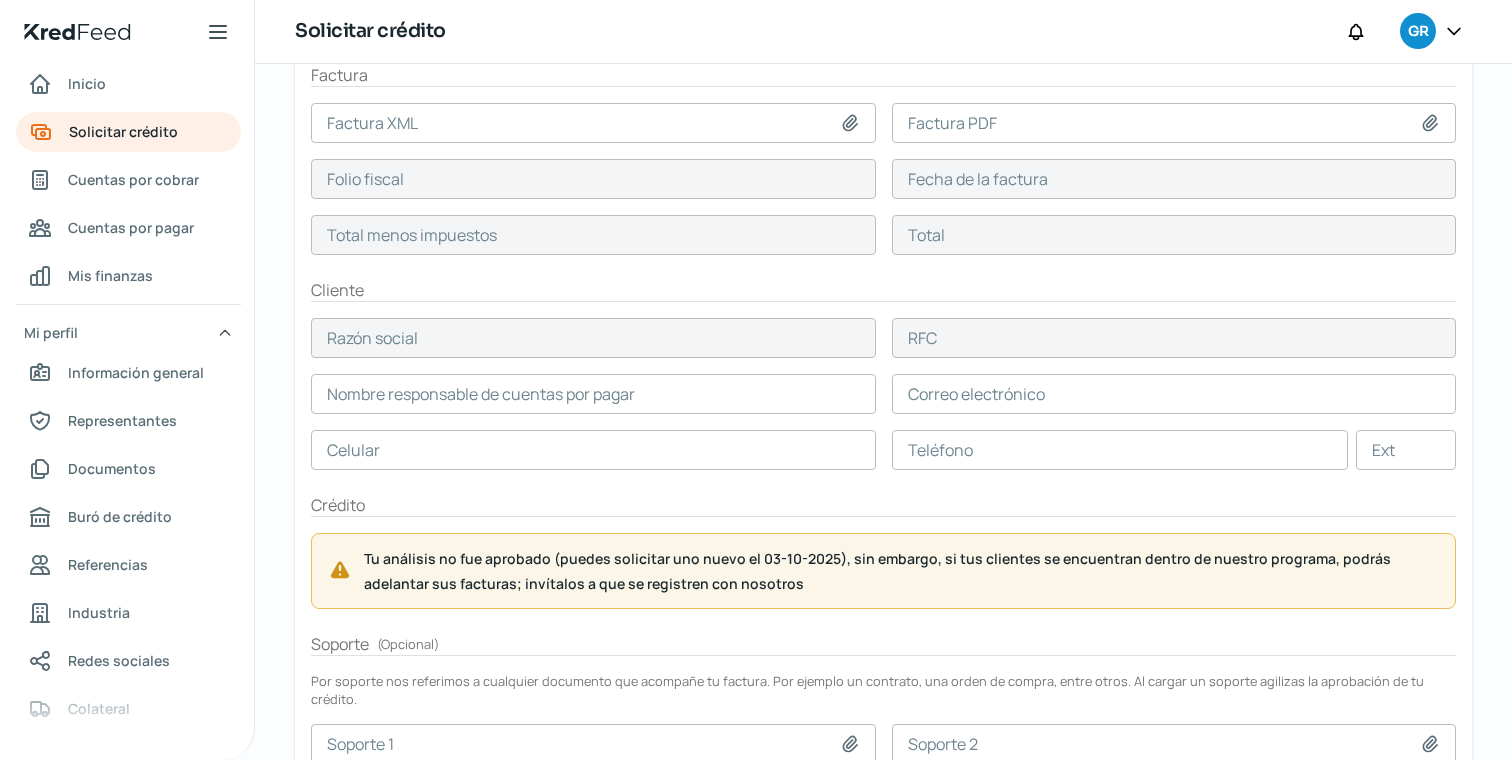 scroll, scrollTop: 76, scrollLeft: 0, axis: vertical 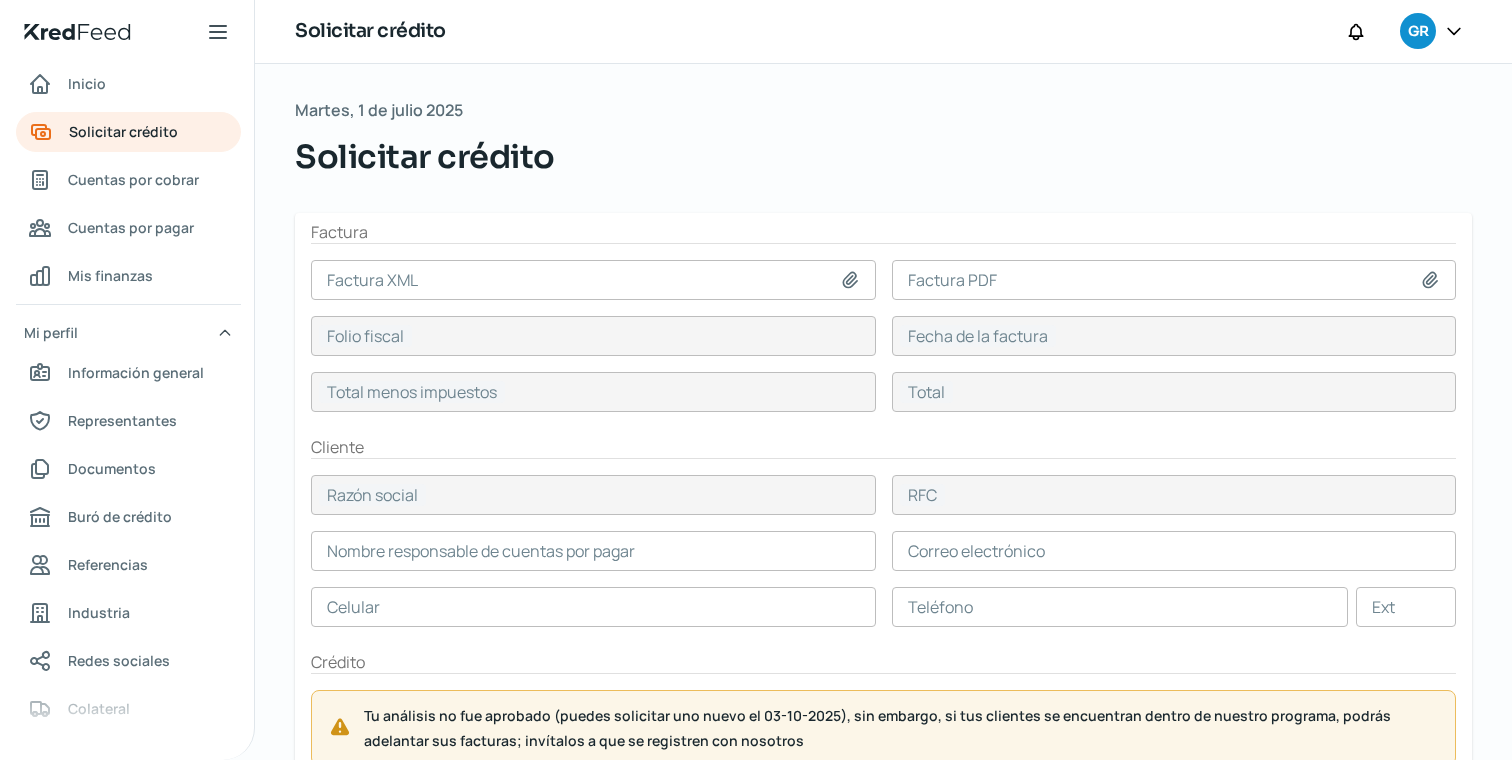 click at bounding box center [593, 280] 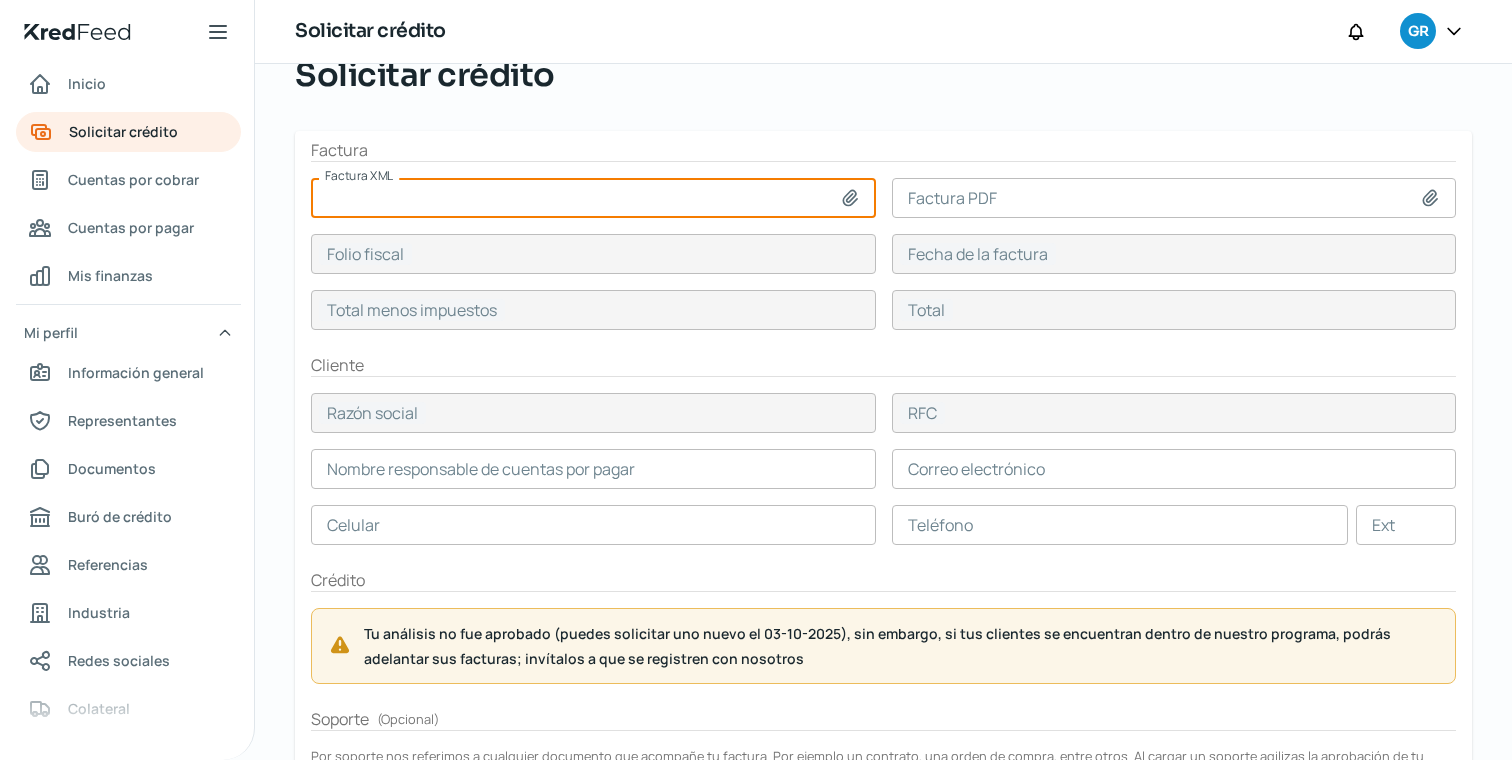 scroll, scrollTop: 0, scrollLeft: 0, axis: both 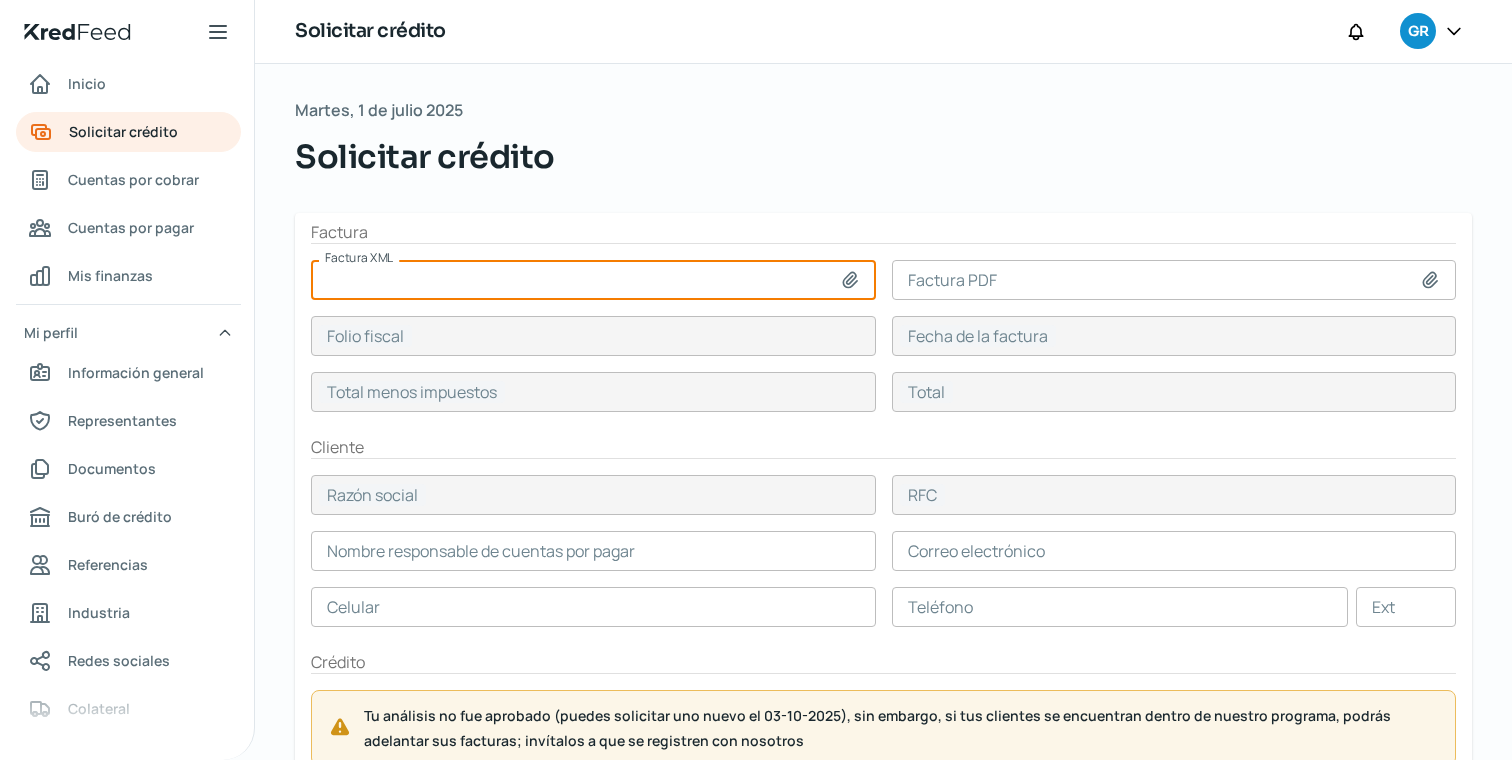 click at bounding box center [593, 280] 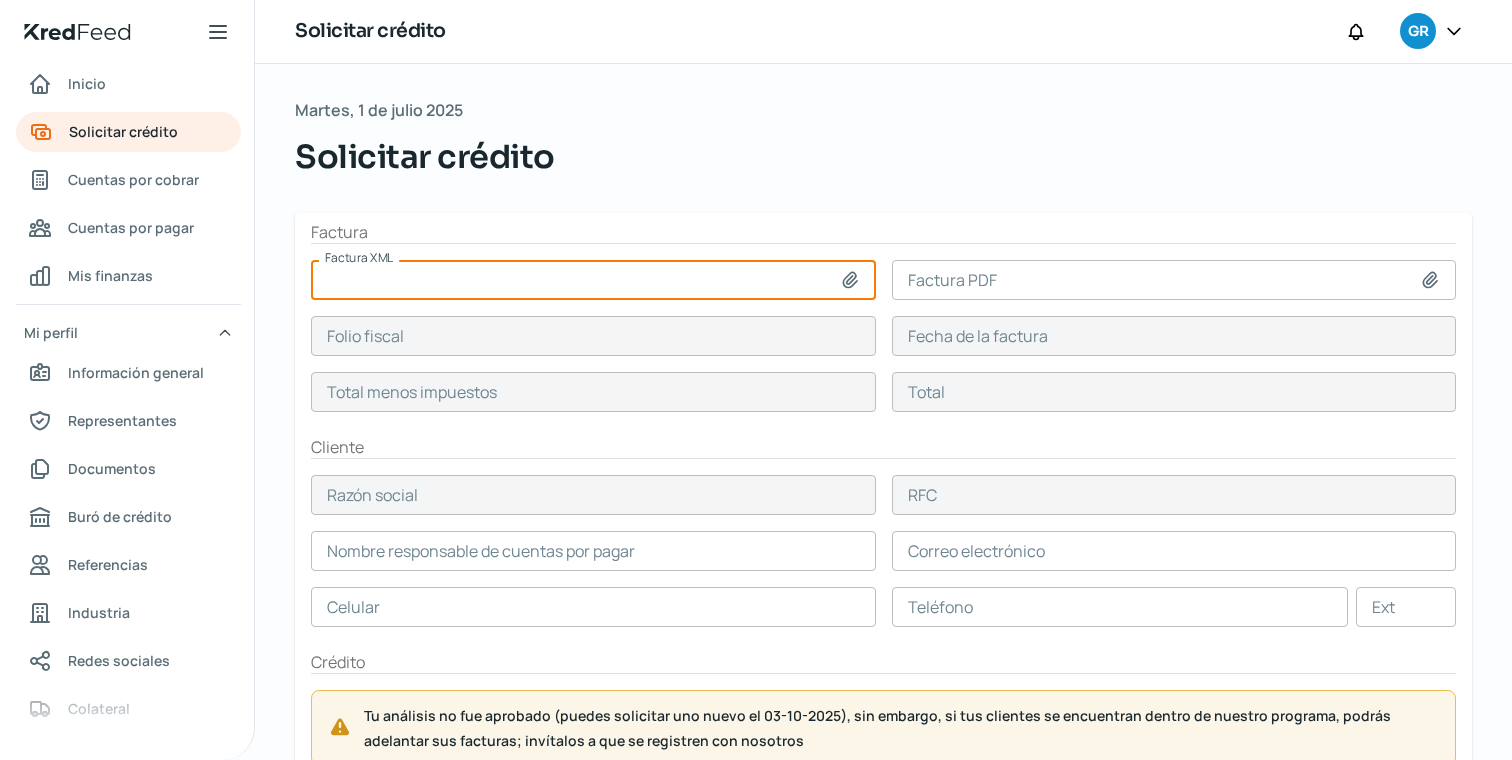 type on "C:\fakepath\INV-INV202500574-MX-Invoice-4.0.xml" 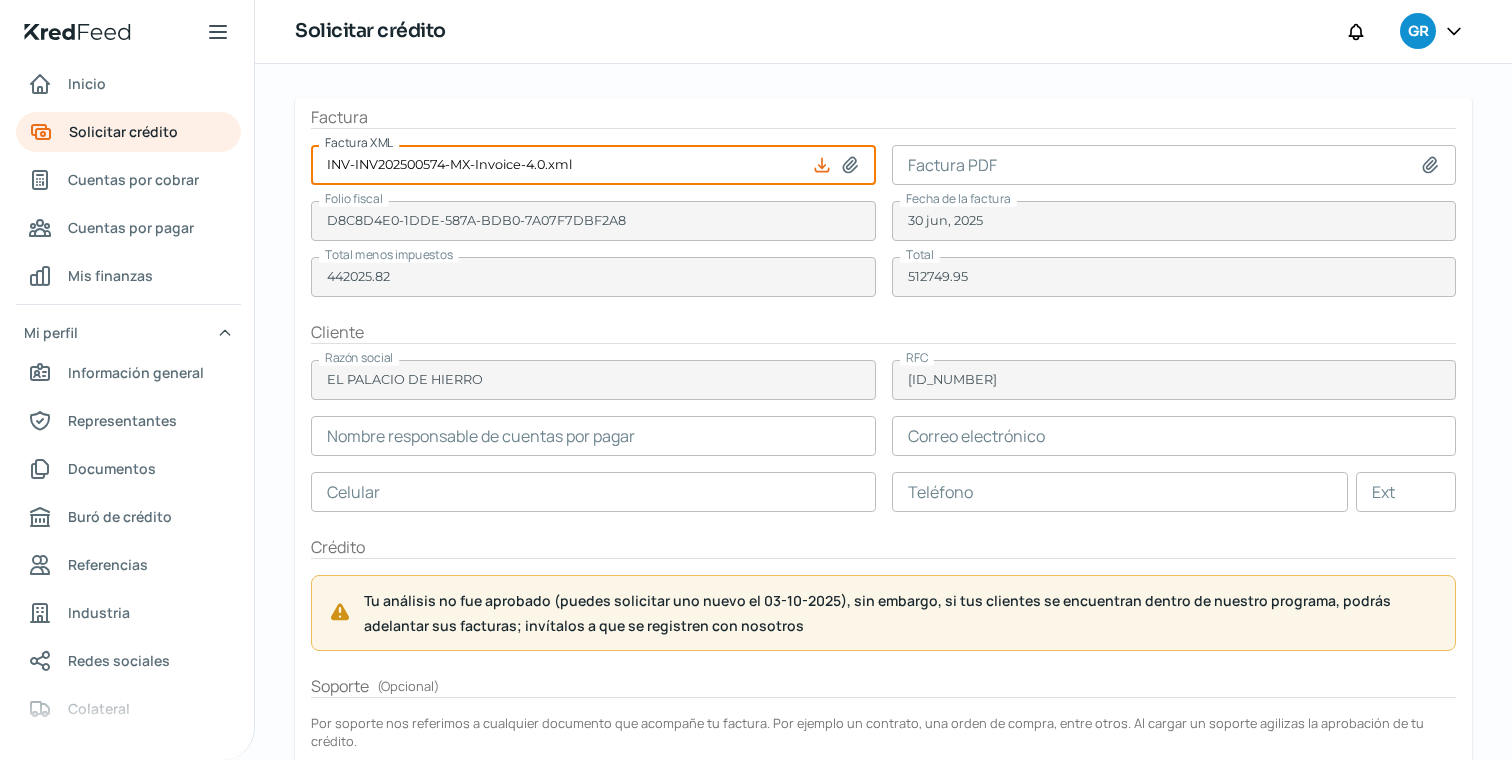 scroll, scrollTop: 131, scrollLeft: 0, axis: vertical 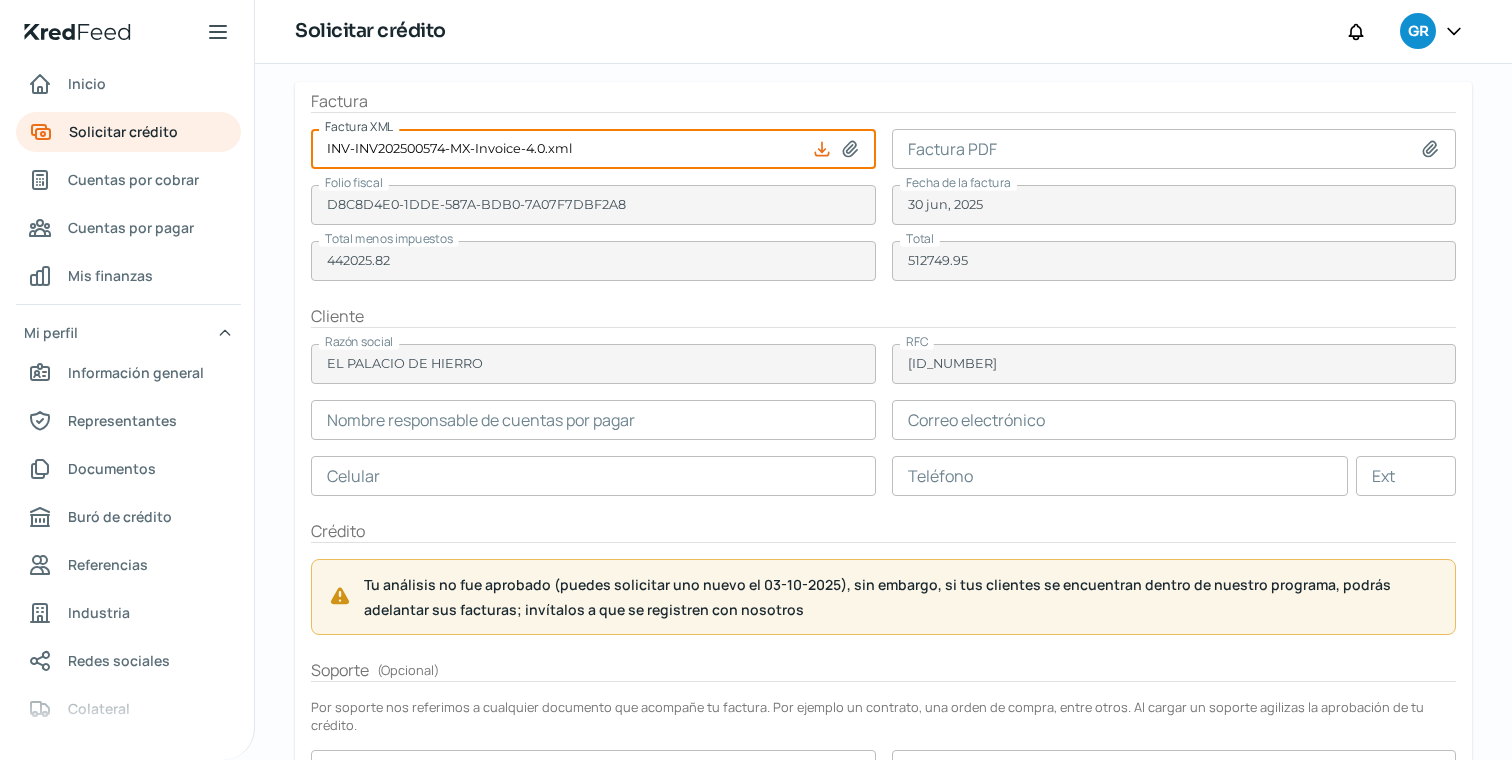 click at bounding box center (593, 420) 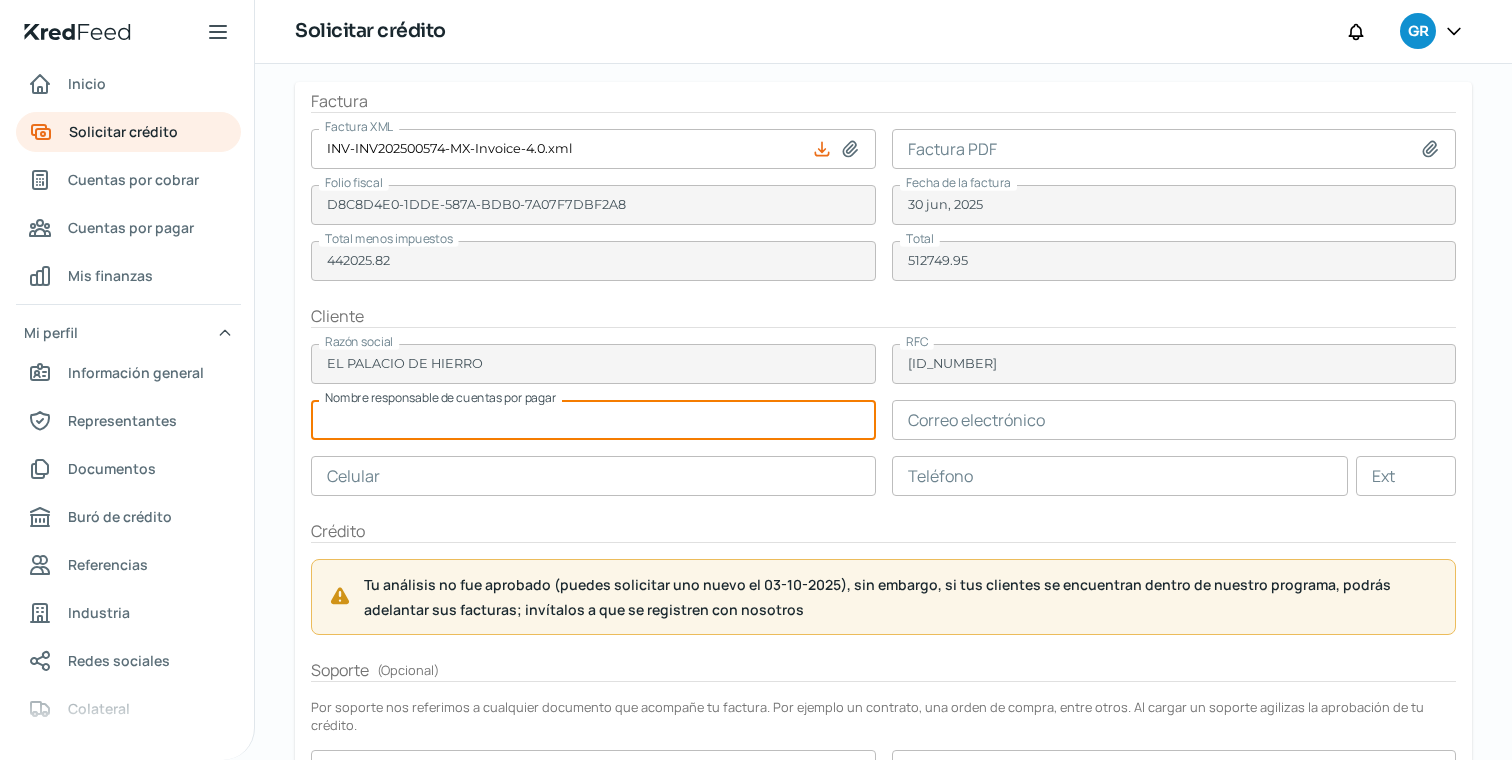 click at bounding box center [593, 420] 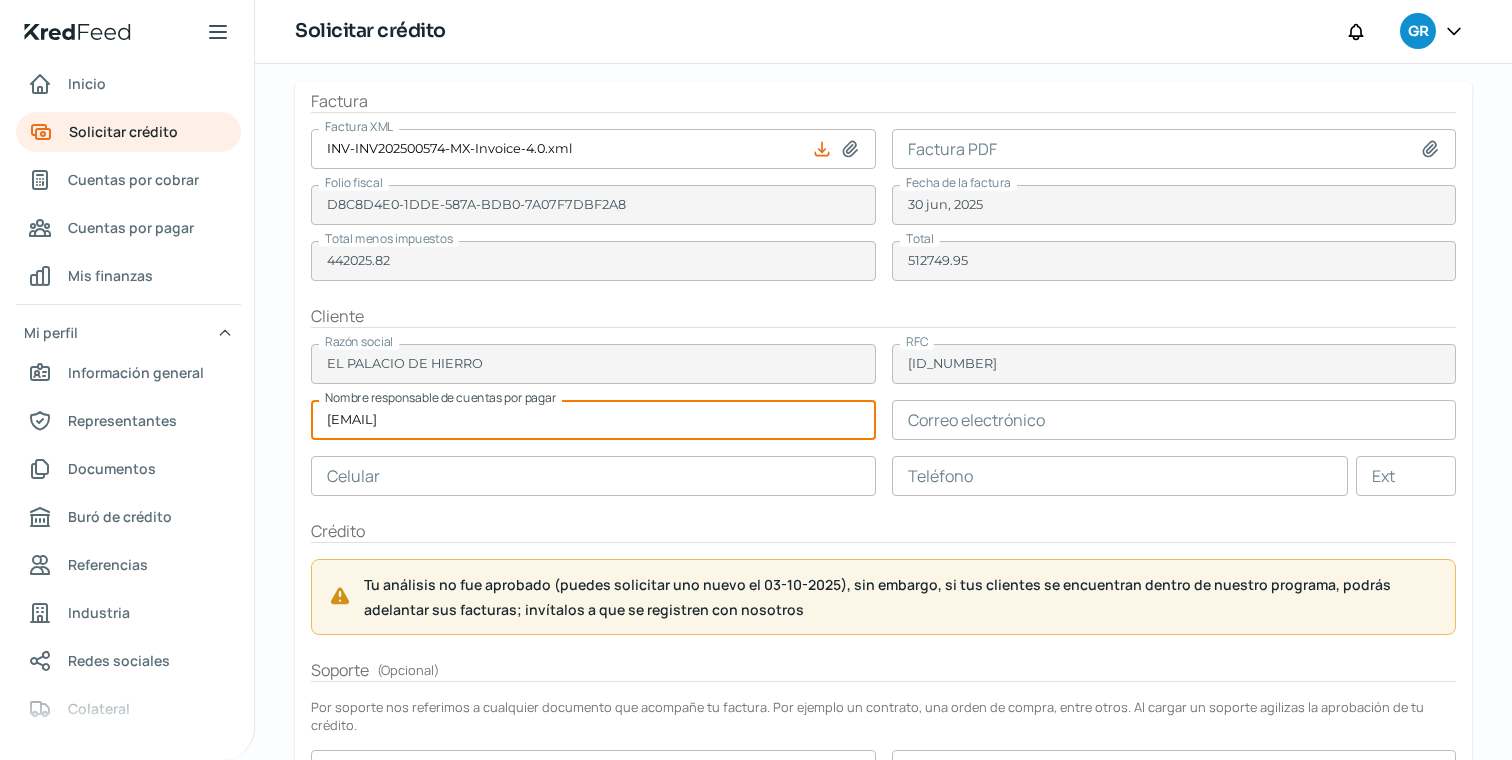 type on "[EMAIL]" 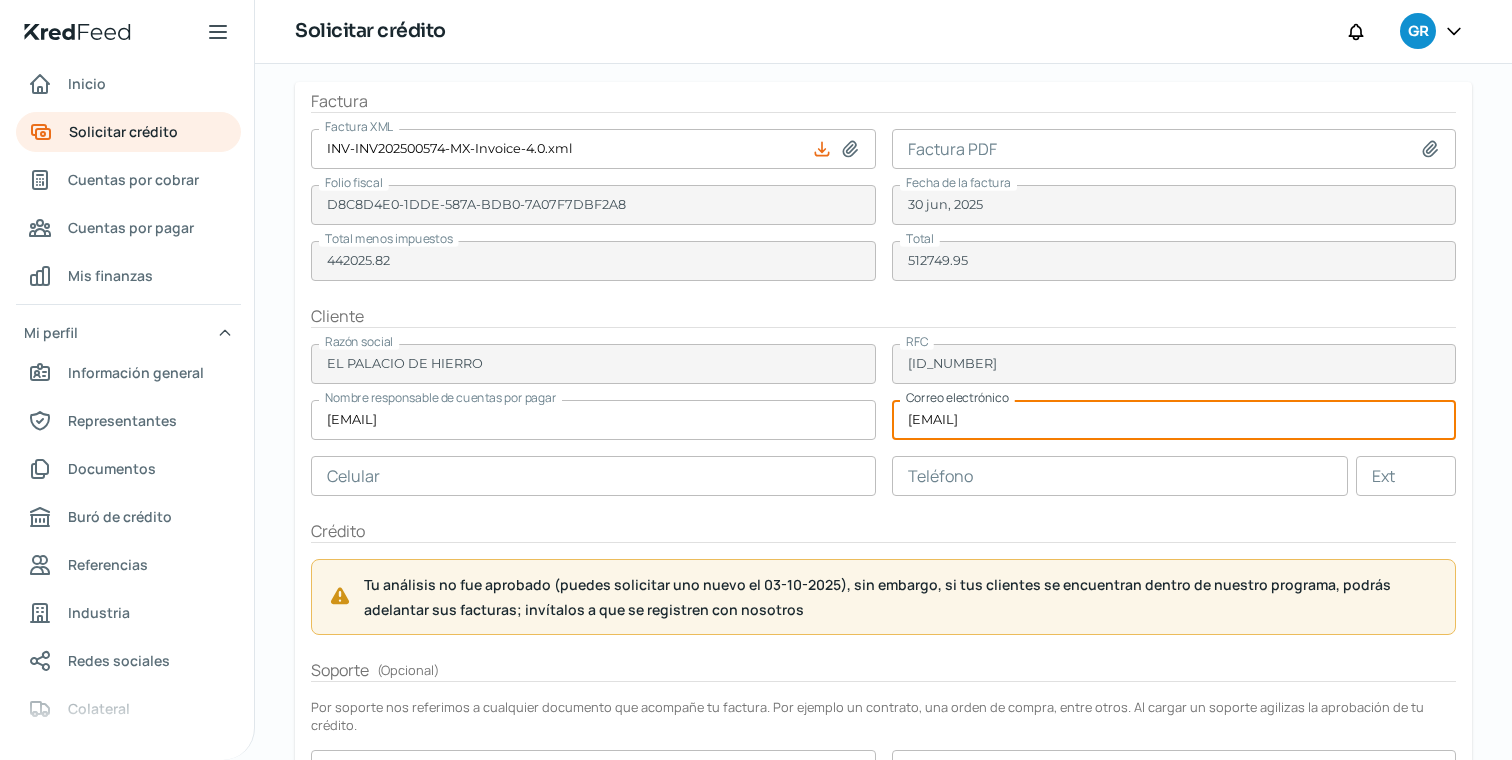 type on "[EMAIL]" 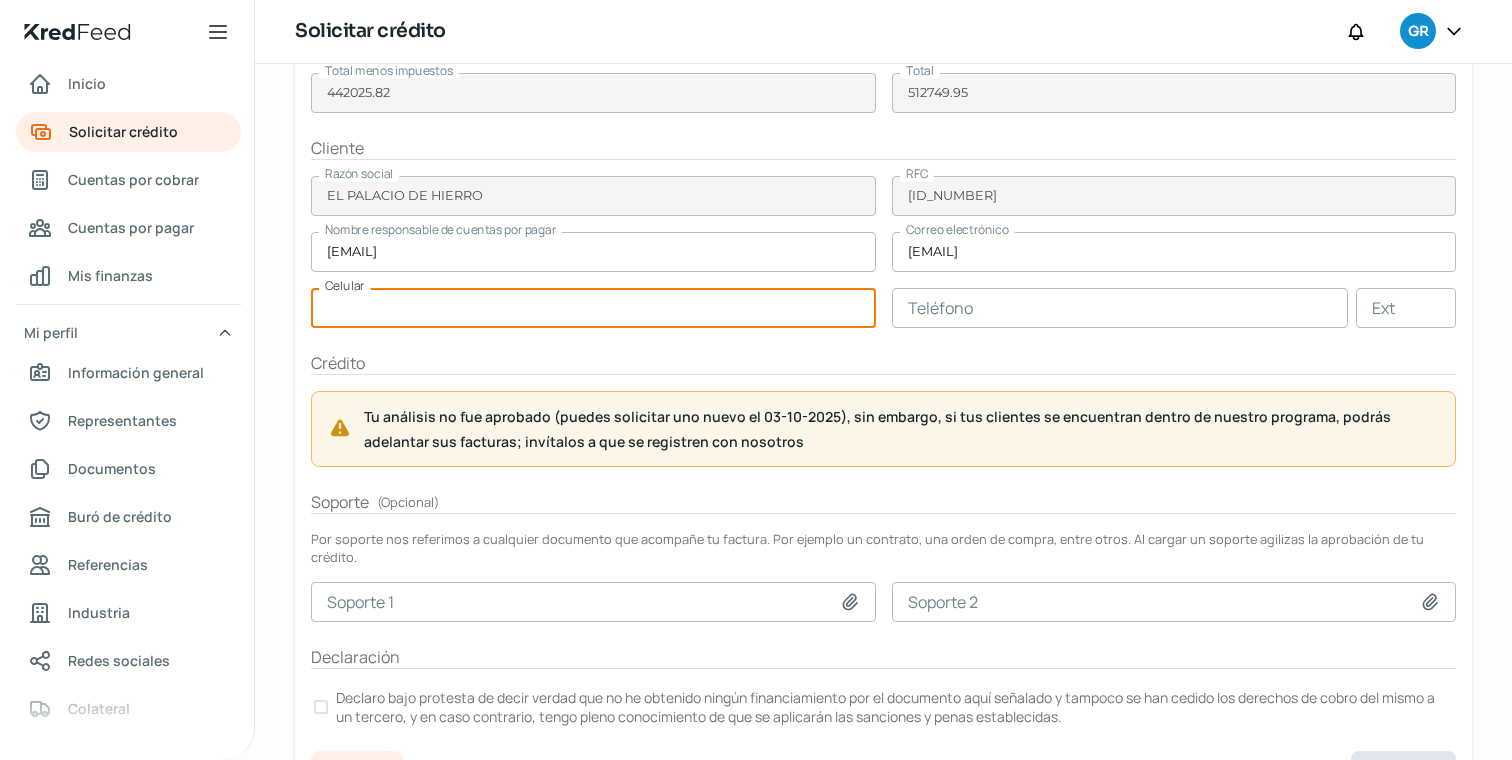 scroll, scrollTop: 319, scrollLeft: 0, axis: vertical 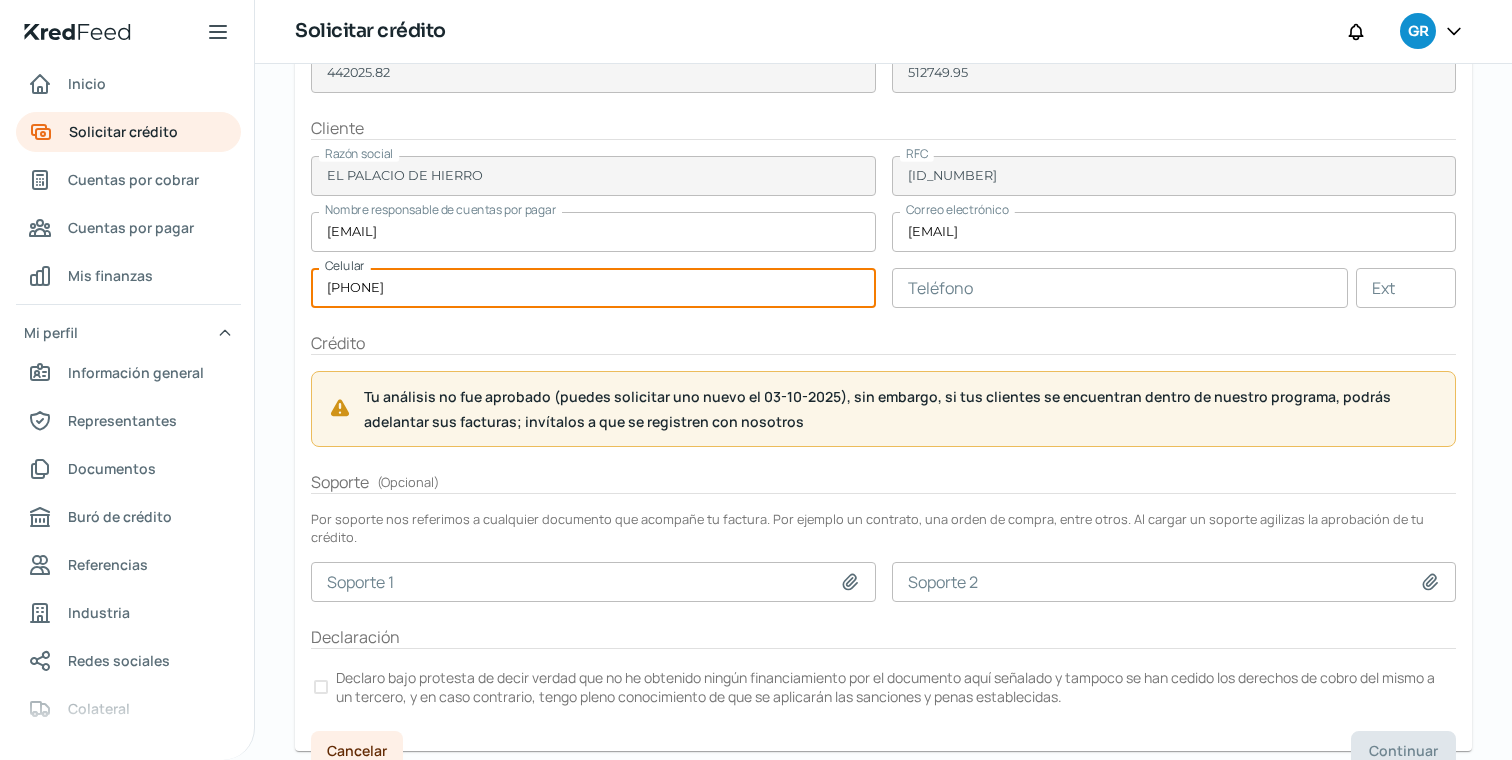 type on "[PHONE]" 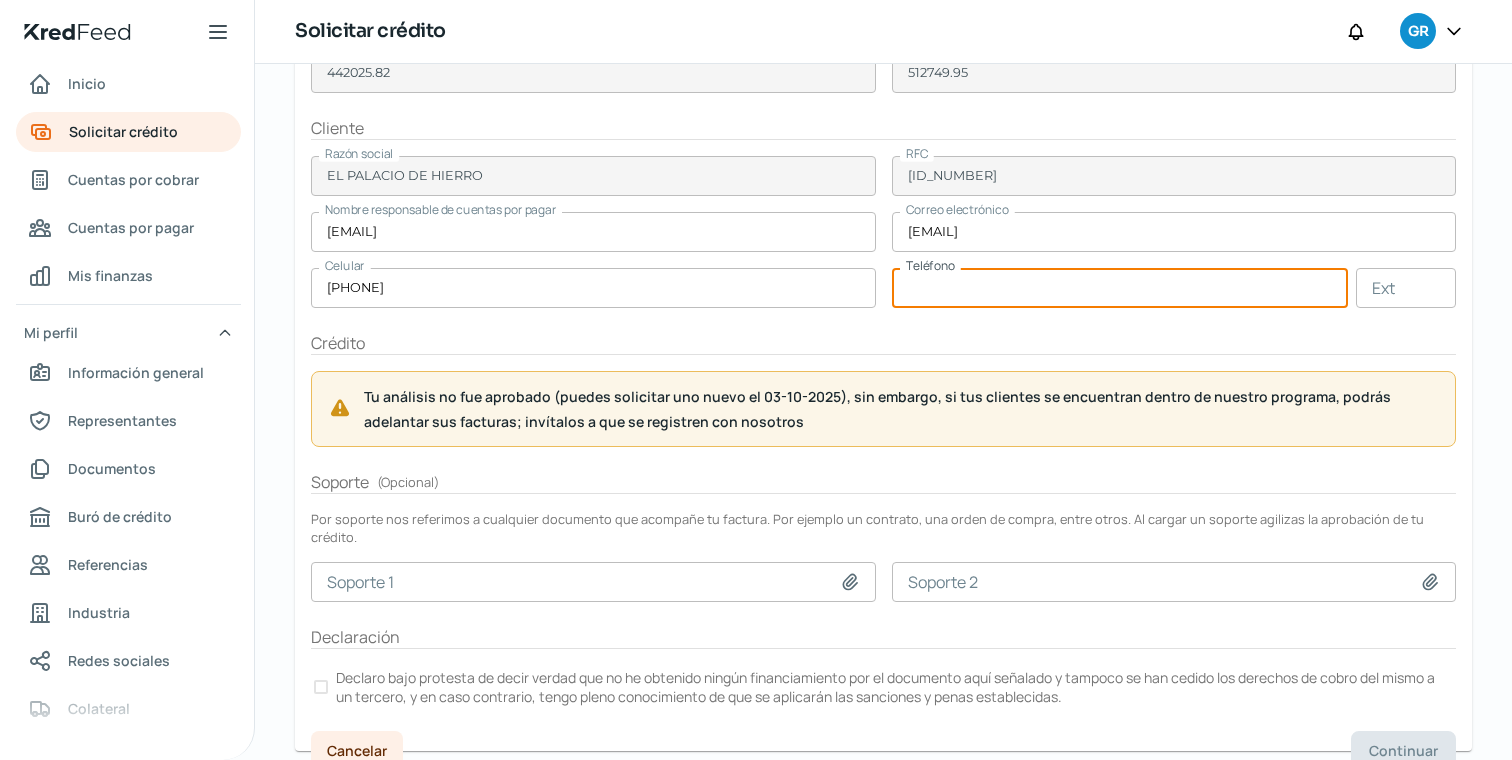 scroll, scrollTop: 371, scrollLeft: 0, axis: vertical 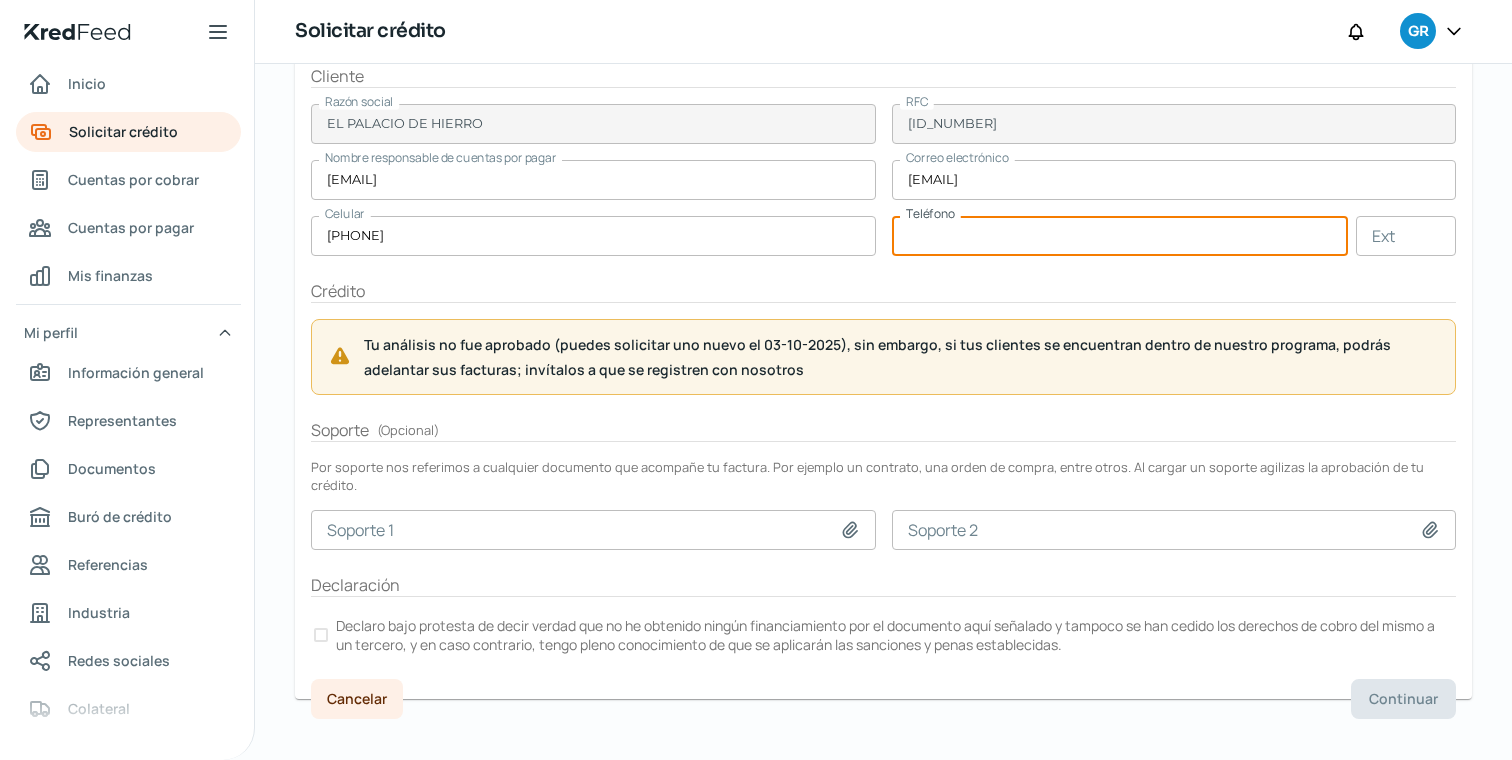 click at bounding box center (321, 635) 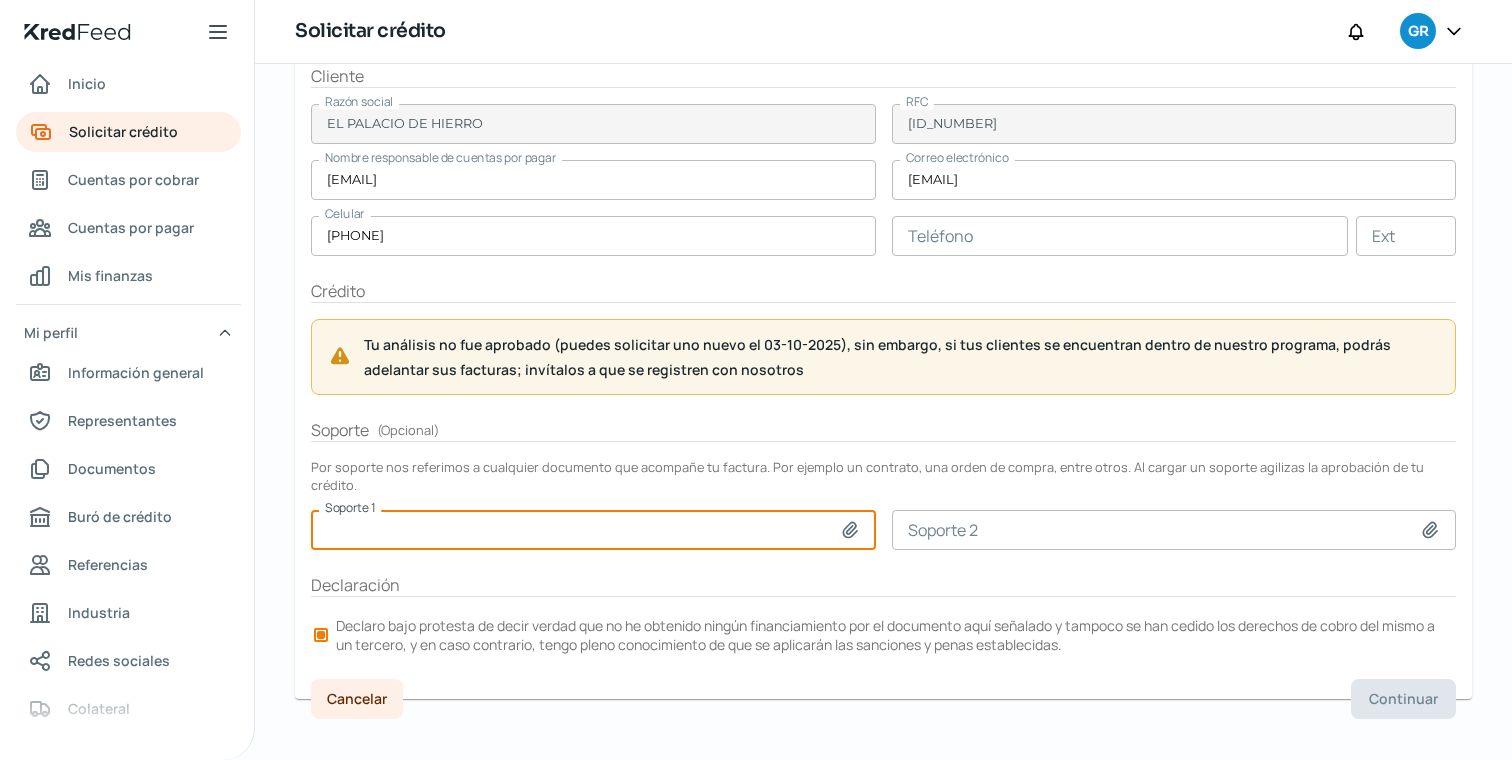 click at bounding box center [593, 530] 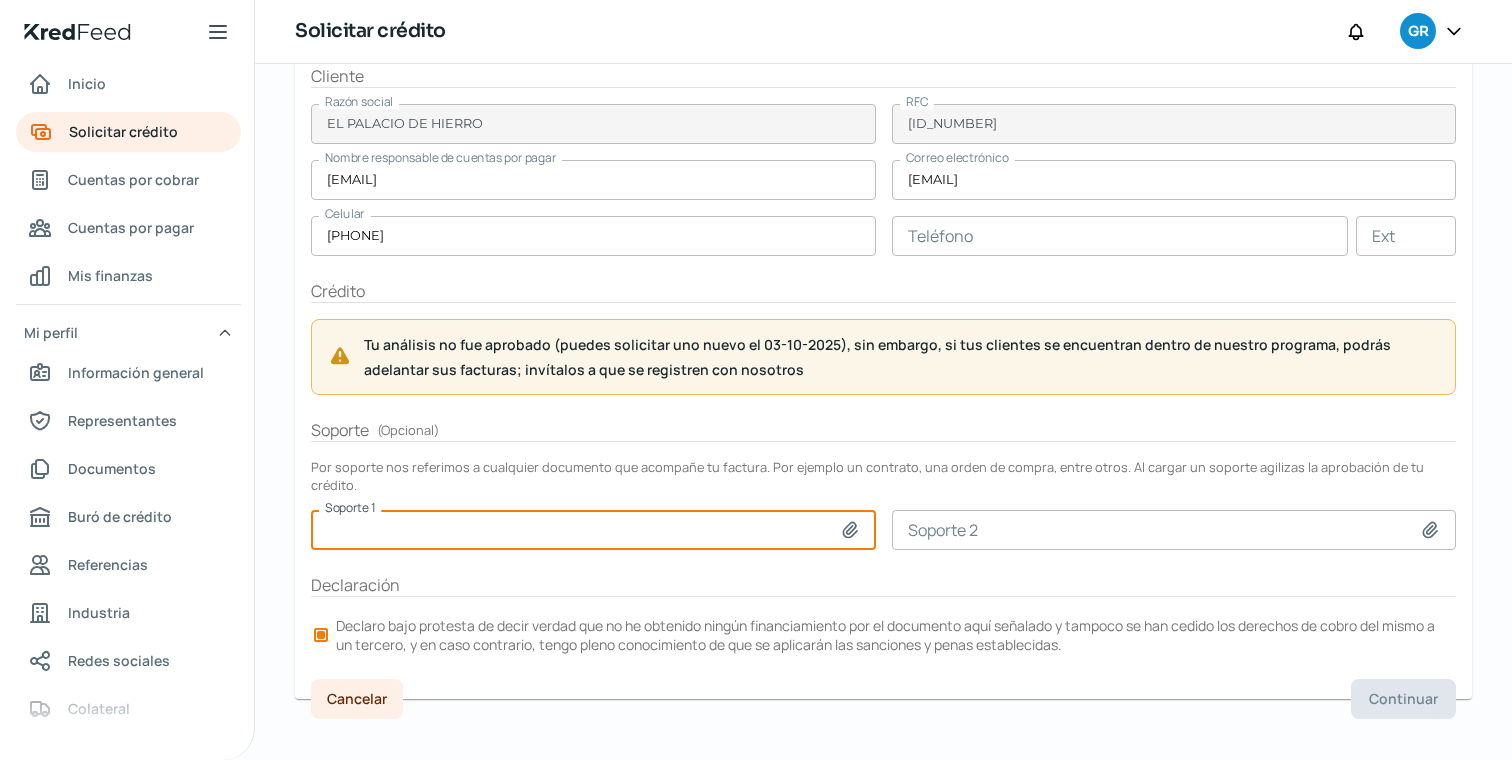 type on "C:\fakepath\06.24 CONTRATO MARCO FINAL PH FIRMADO.pdf" 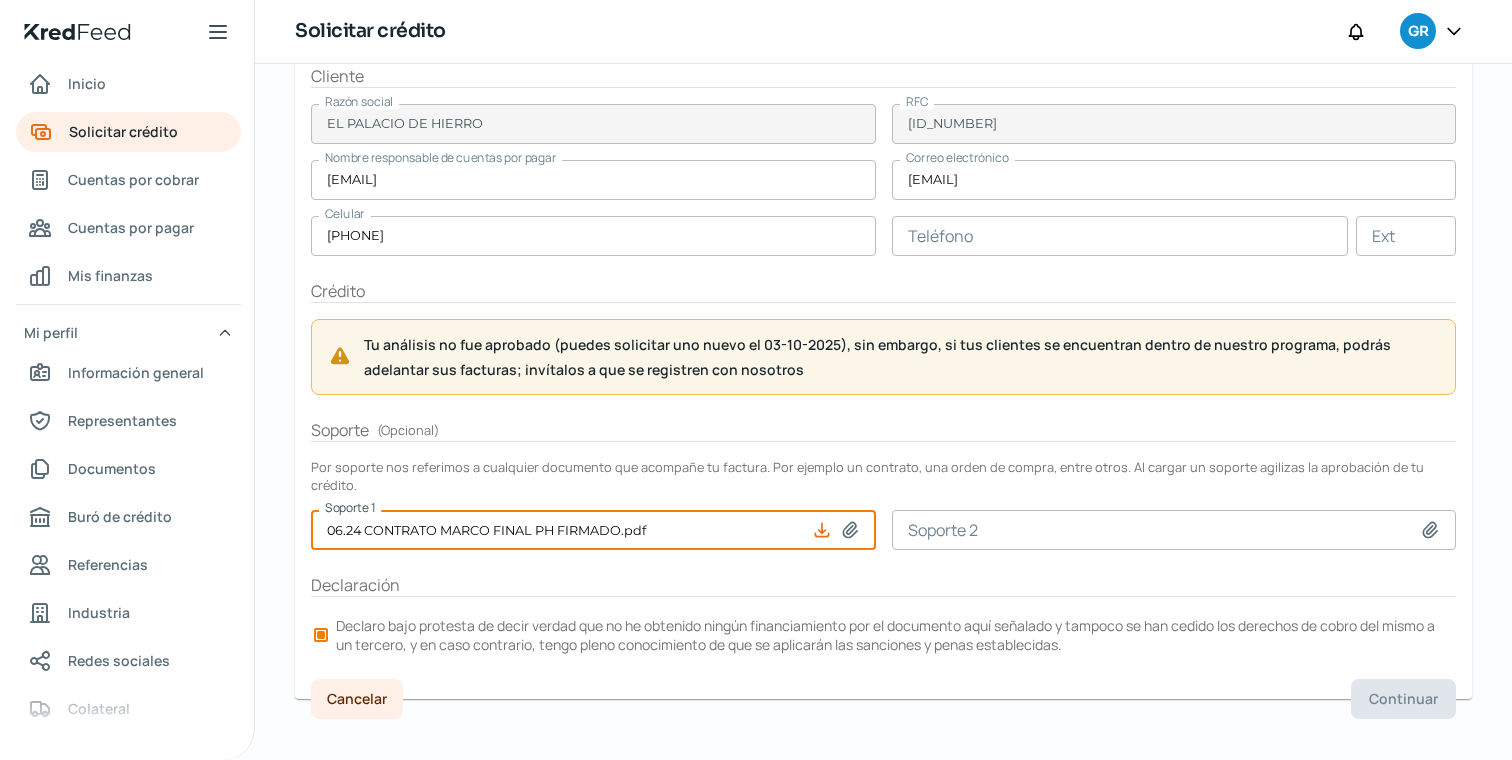 click at bounding box center [1174, 530] 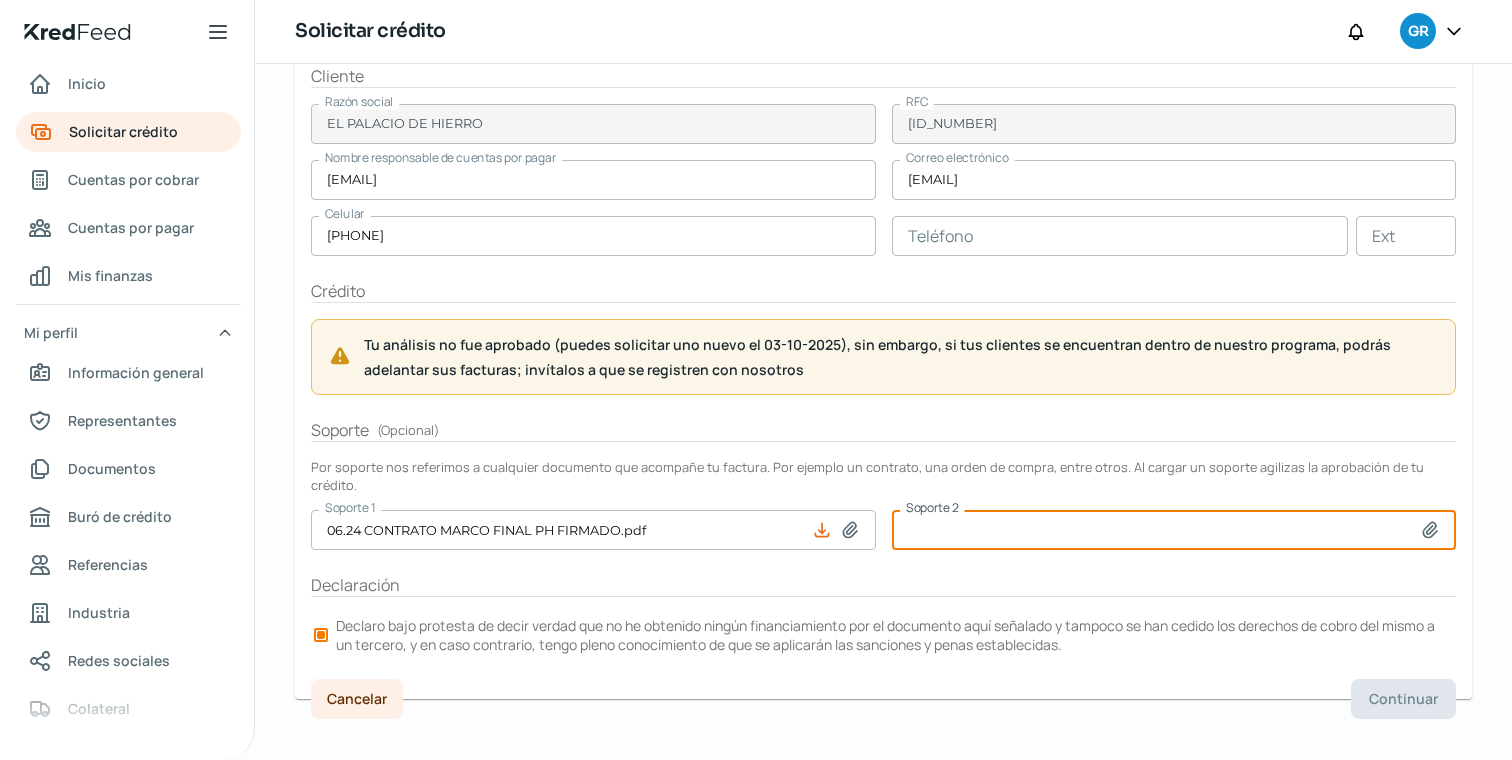 type on "C:\fakepath\Pedido_7100529891.pdf" 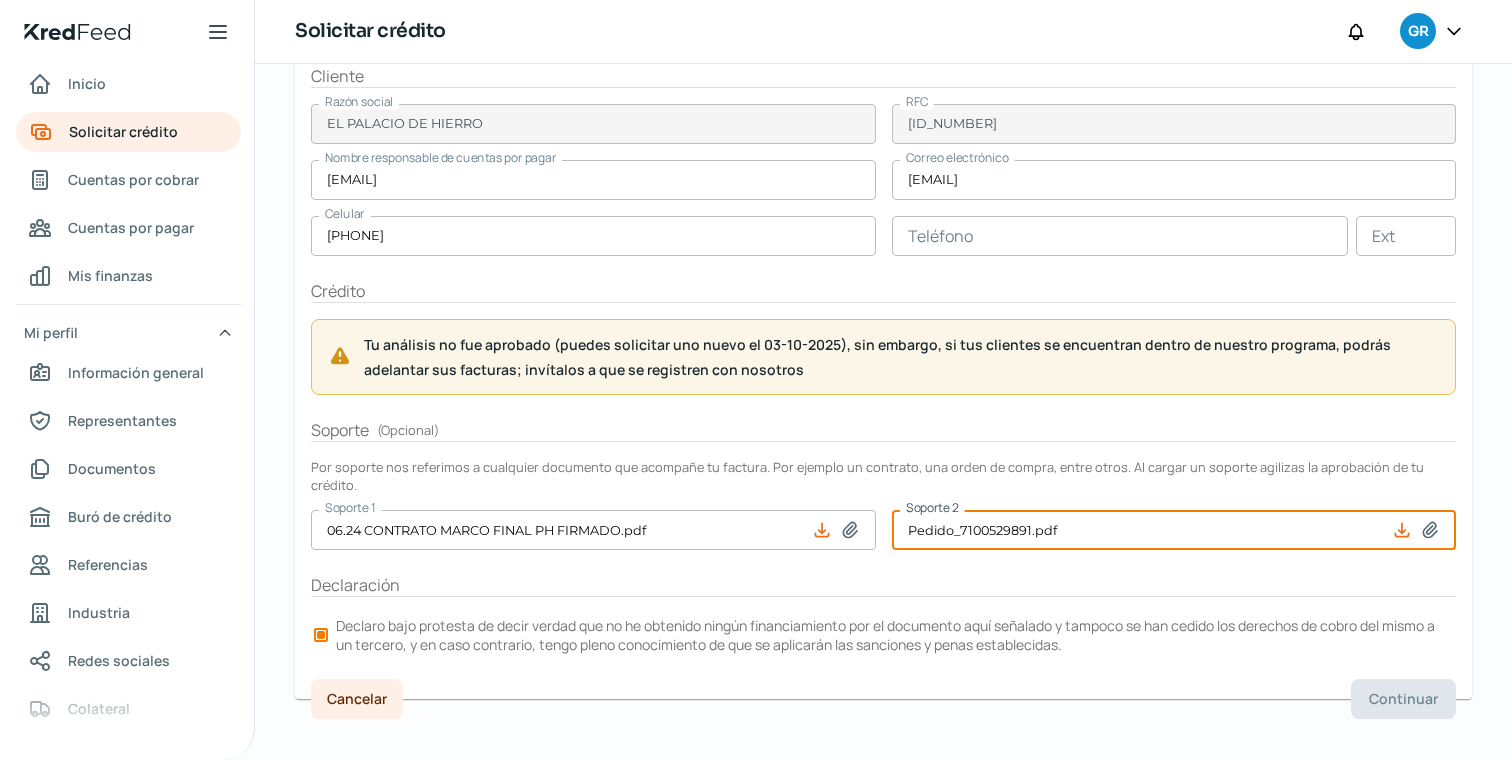 click at bounding box center [1120, 236] 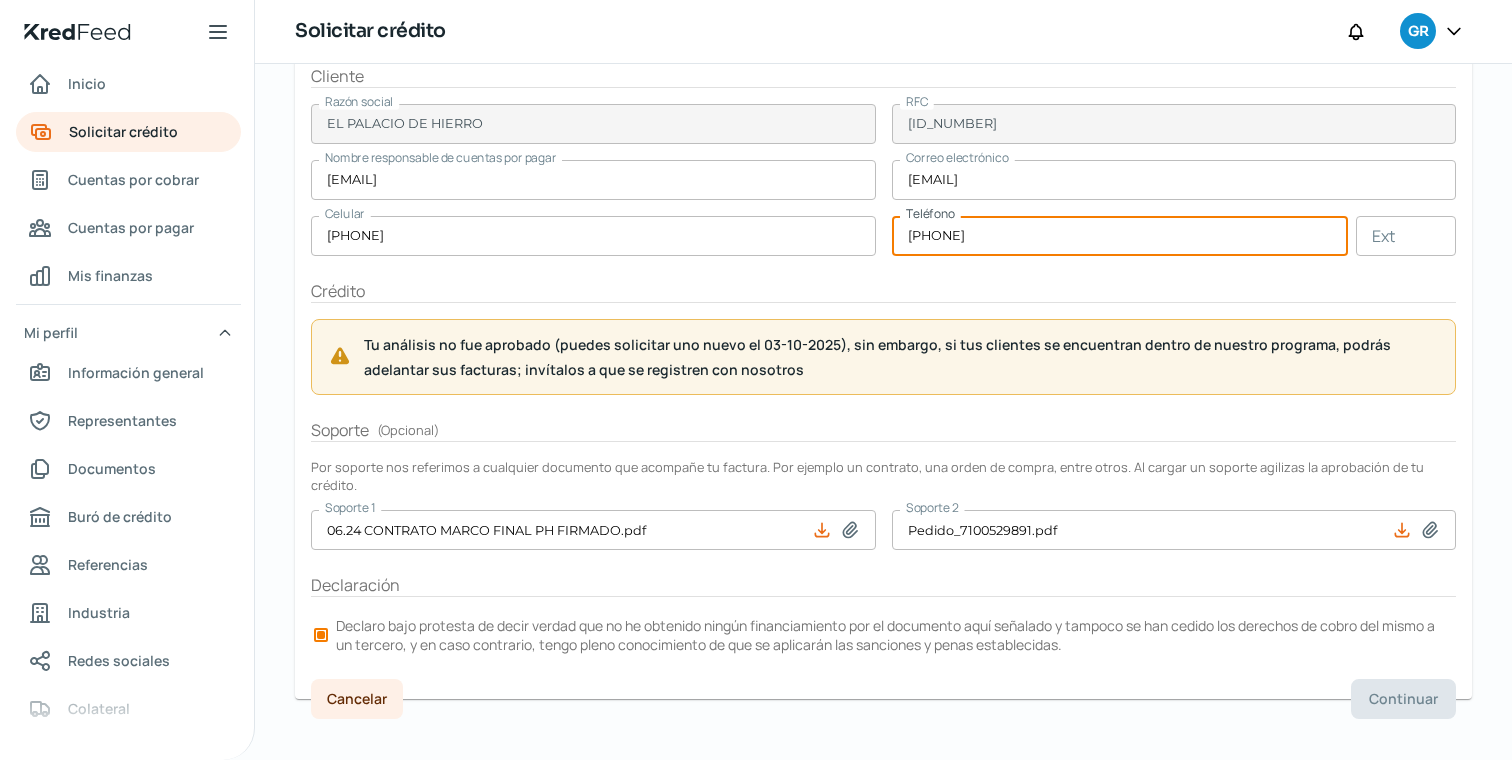 type on "[PHONE]" 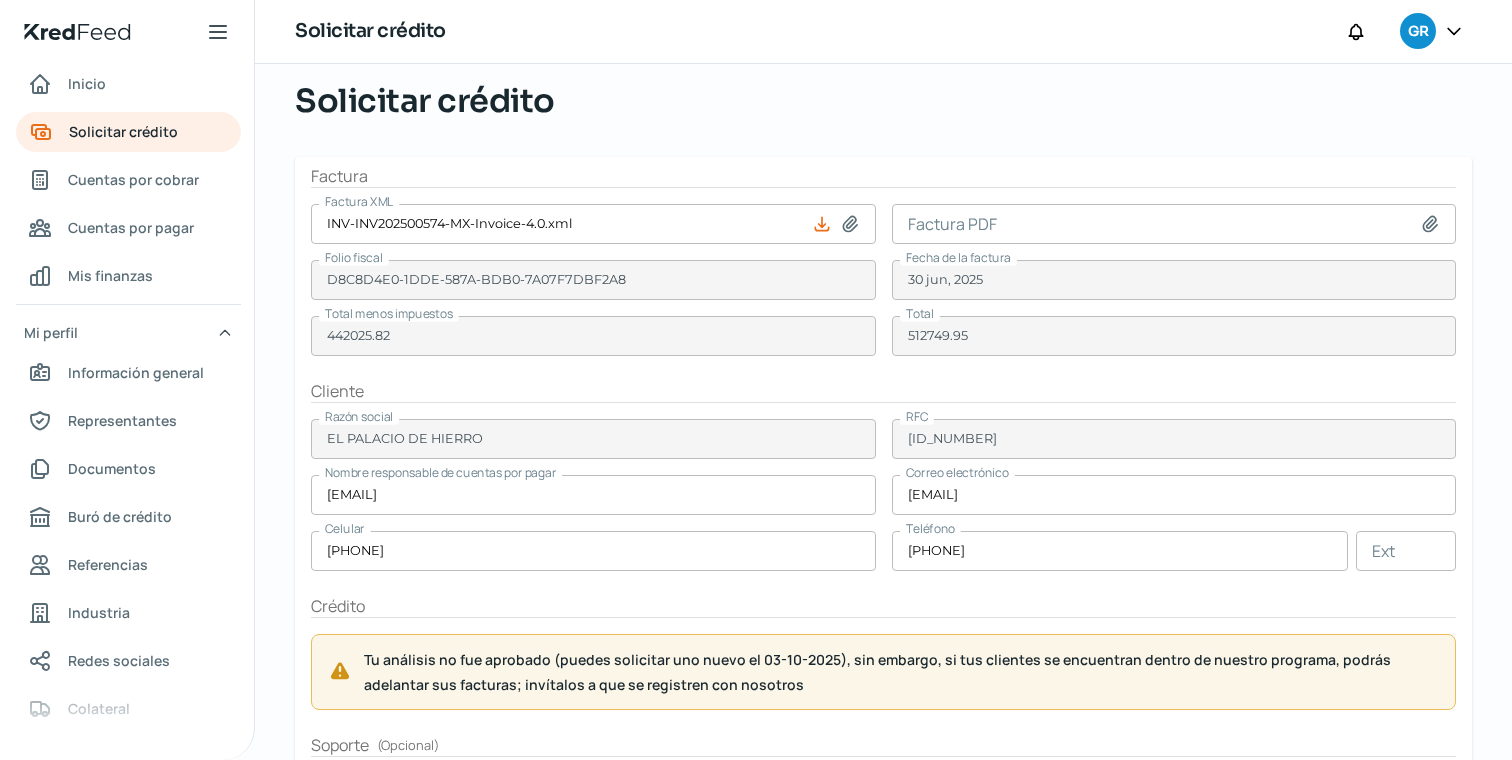 scroll, scrollTop: 49, scrollLeft: 0, axis: vertical 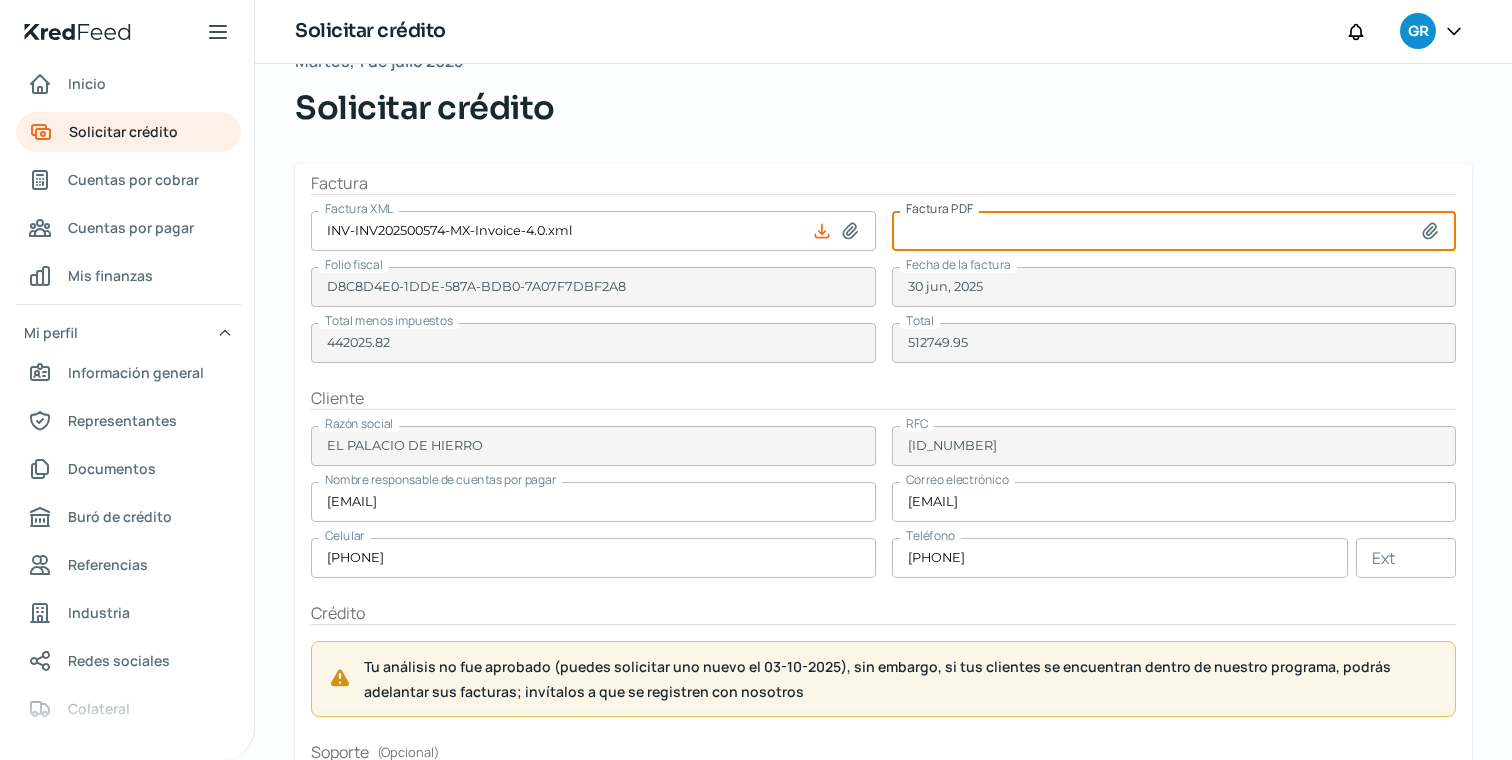 click at bounding box center [1174, 231] 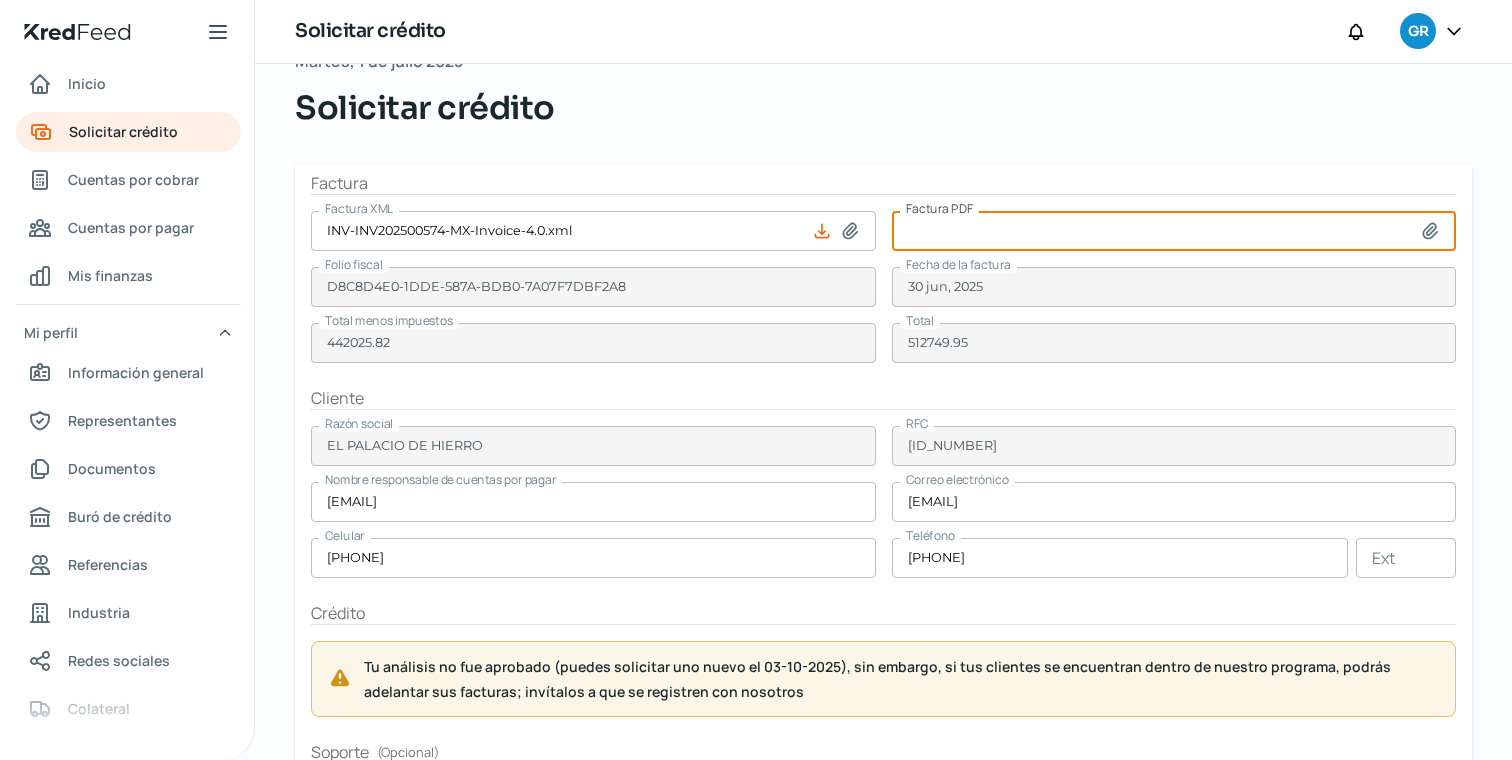 type on "C:\fakepath\INV-INV202500574-MX-Invoice-4.0.pdf" 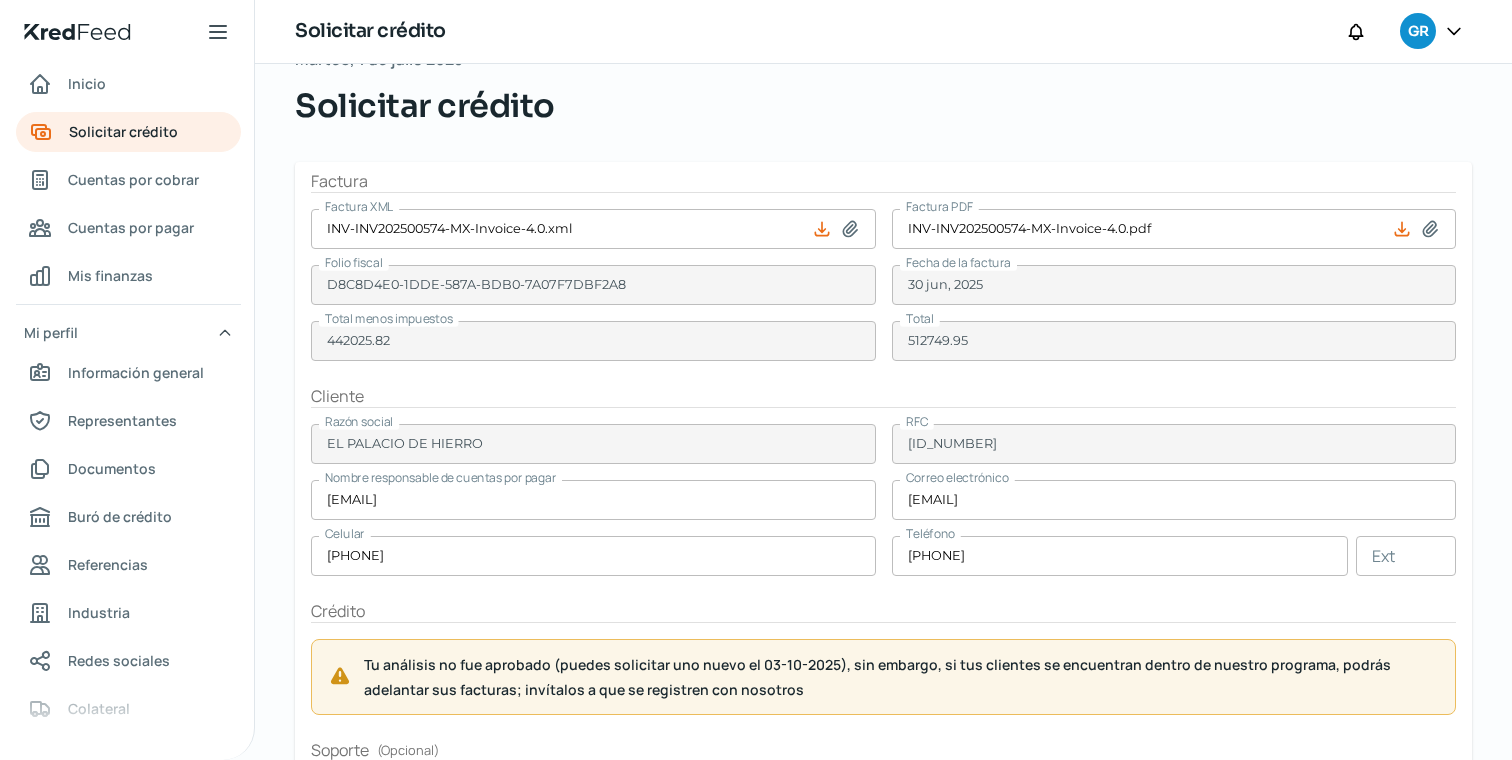 scroll, scrollTop: 120, scrollLeft: 0, axis: vertical 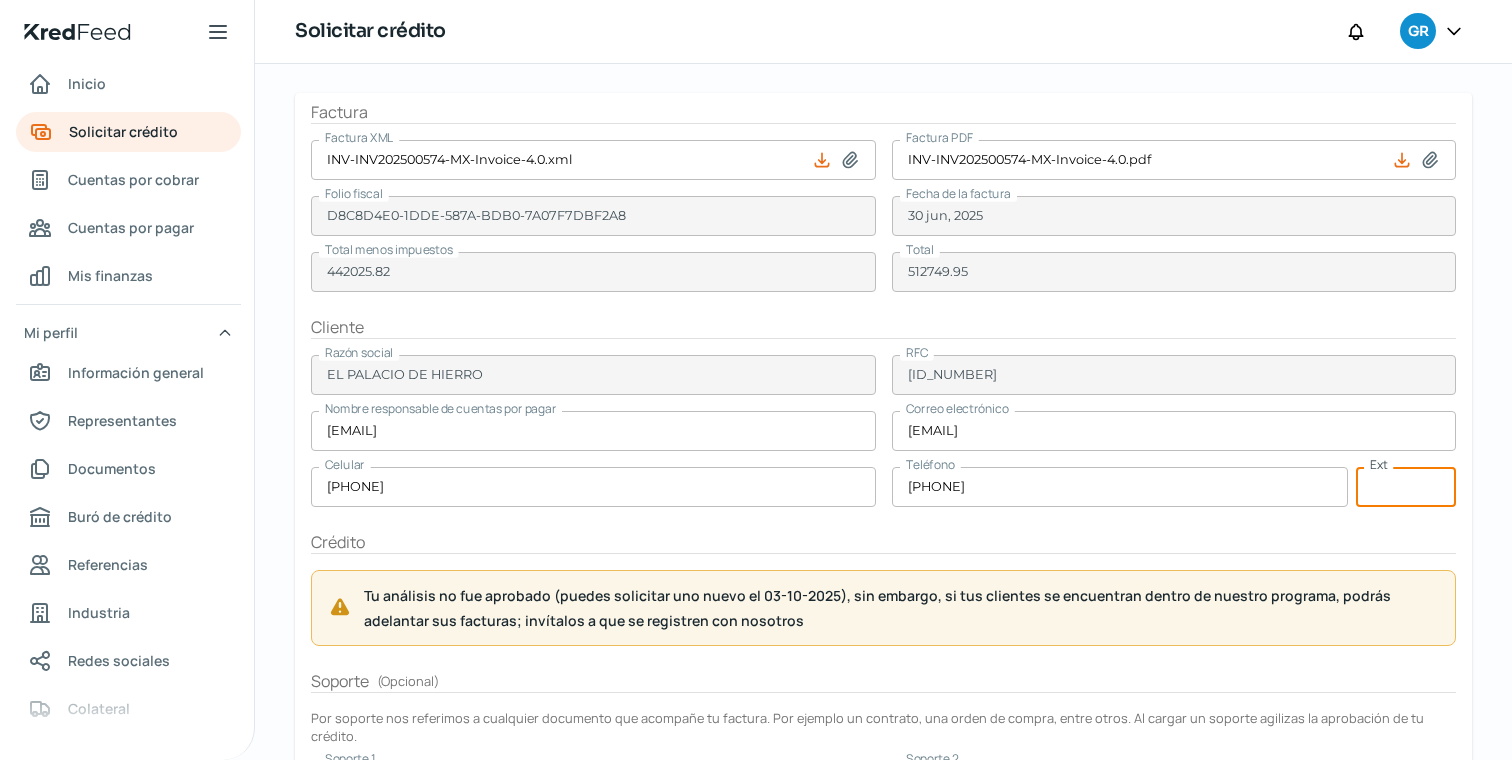 click at bounding box center [1406, 487] 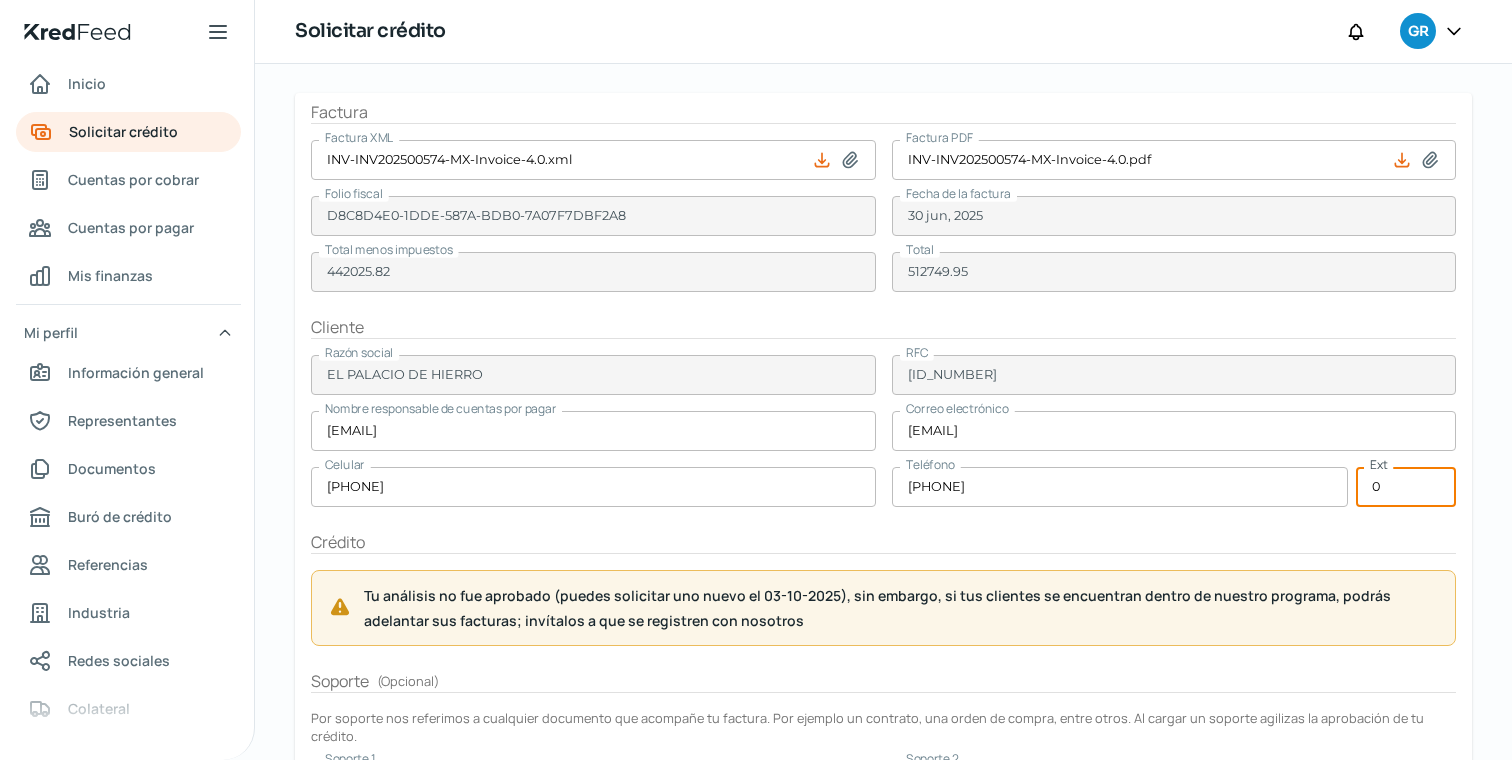 type on "0" 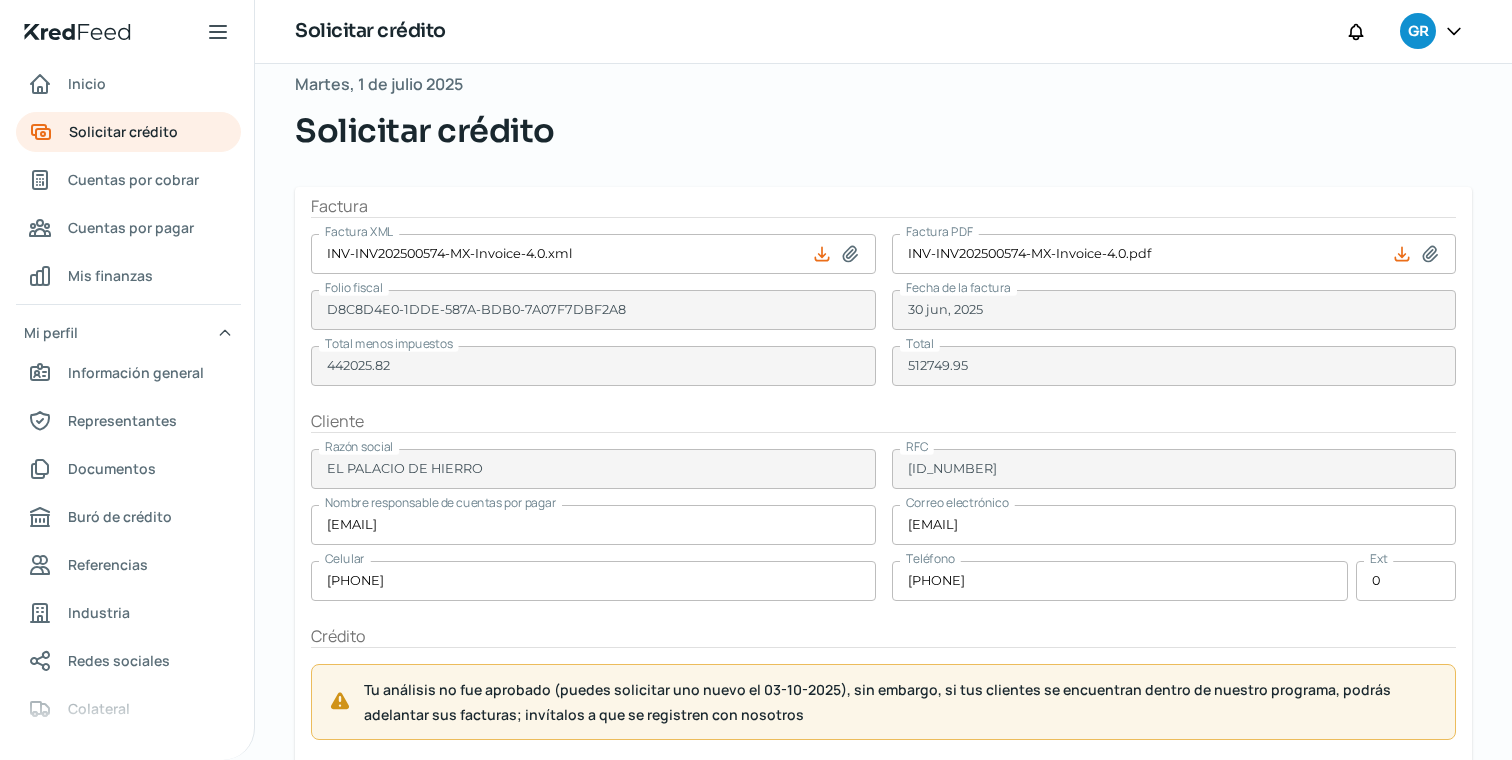 scroll, scrollTop: 20, scrollLeft: 0, axis: vertical 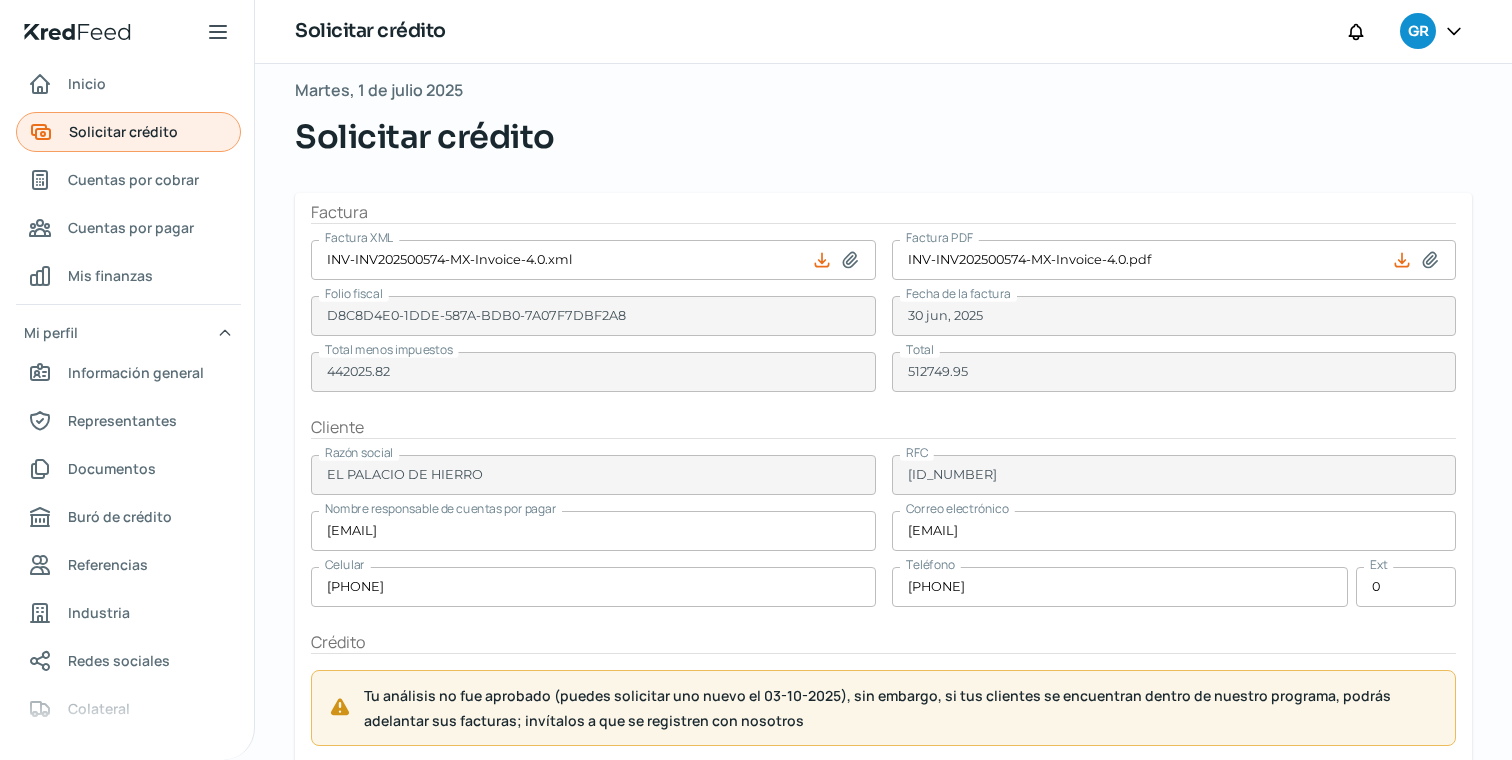 click on "Solicitar crédito" at bounding box center [128, 132] 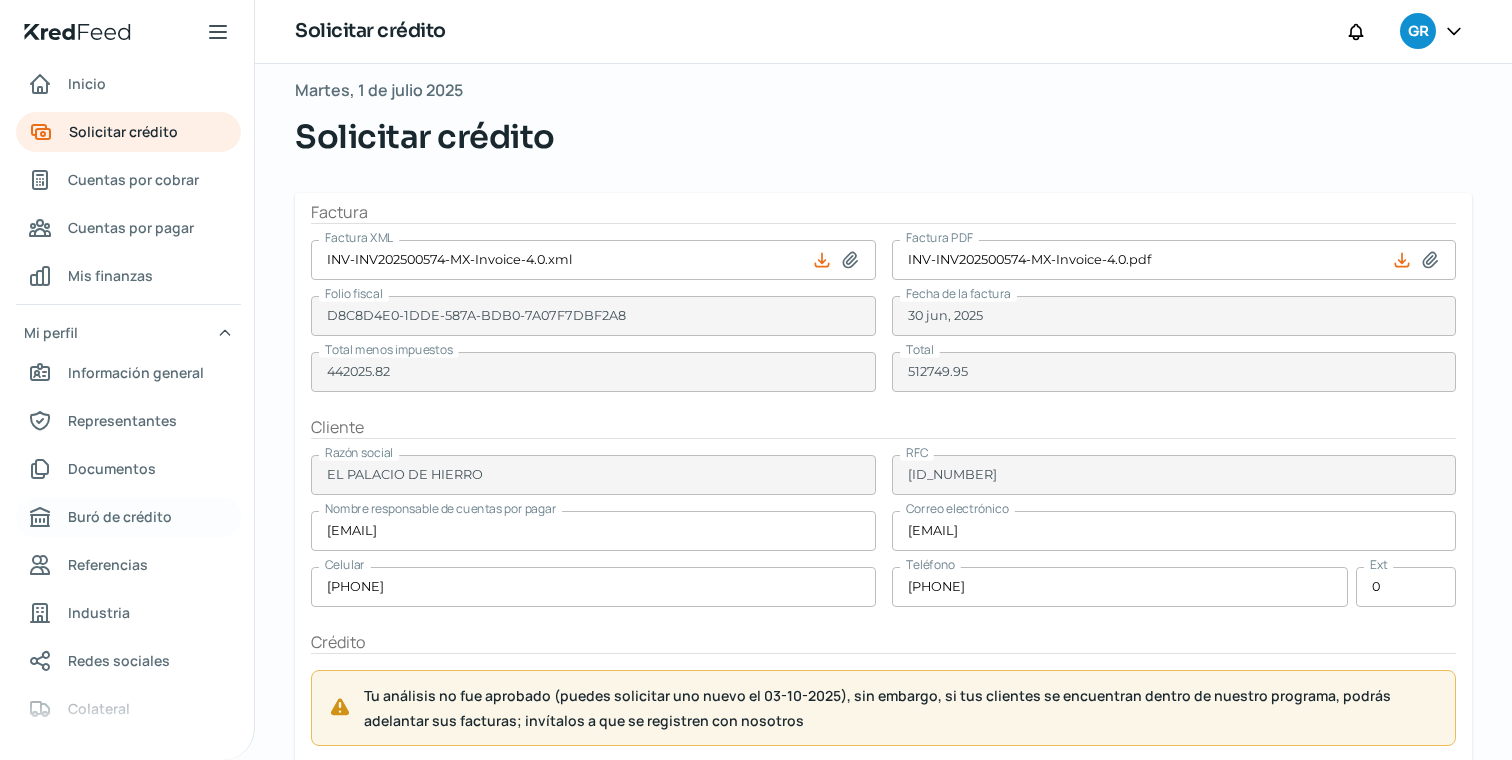 click on "Buró de crédito" at bounding box center [120, 516] 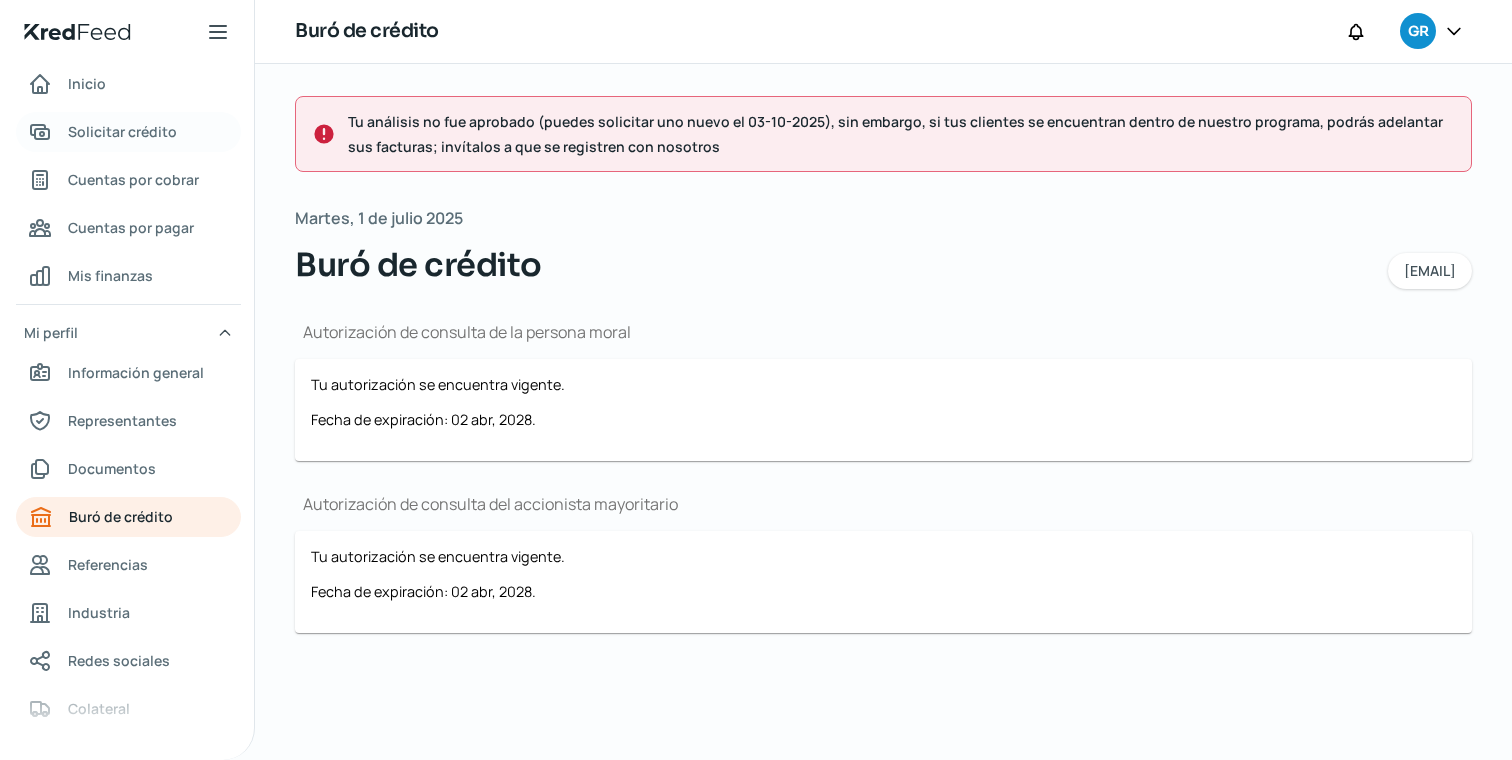 click on "Solicitar crédito" at bounding box center (128, 132) 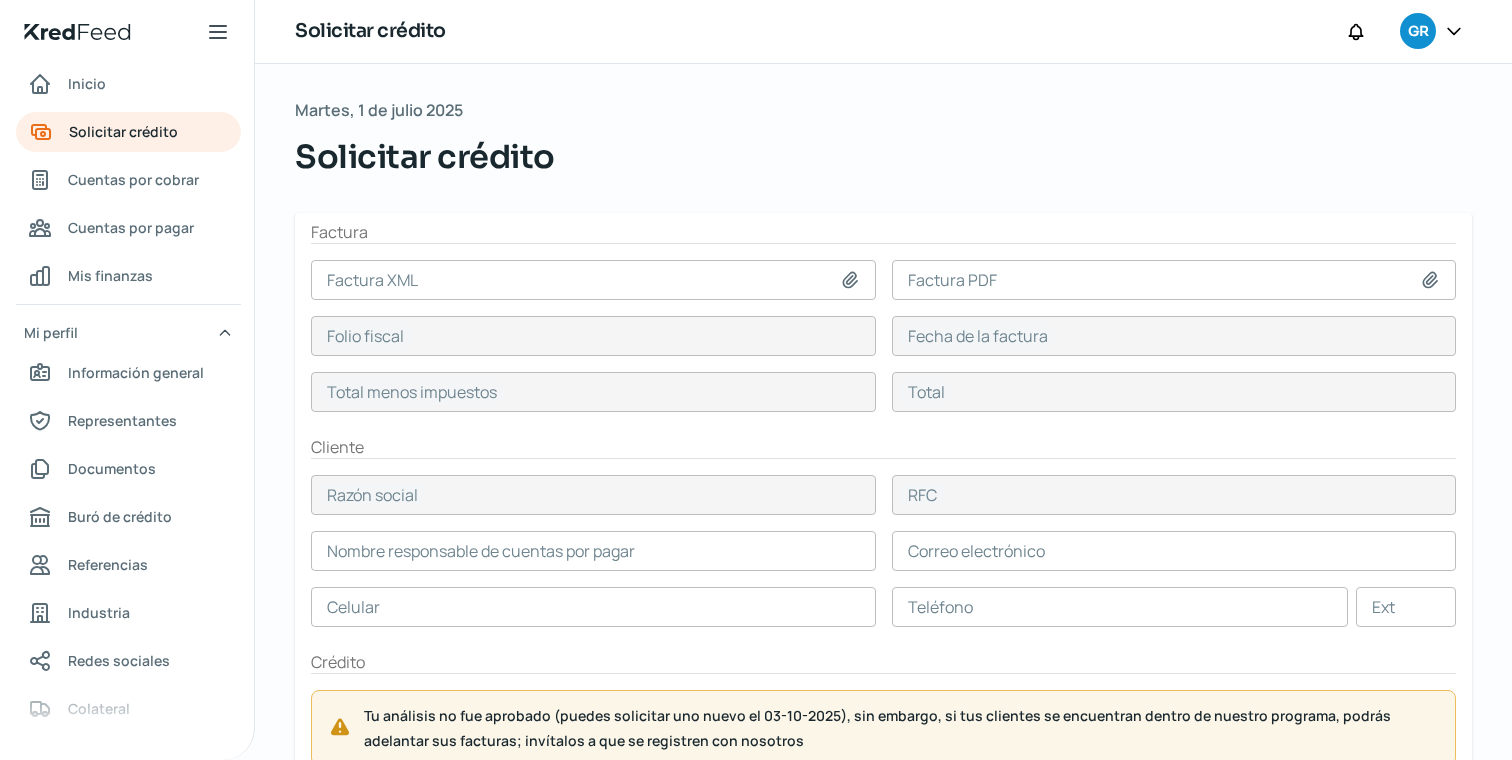 scroll, scrollTop: 371, scrollLeft: 0, axis: vertical 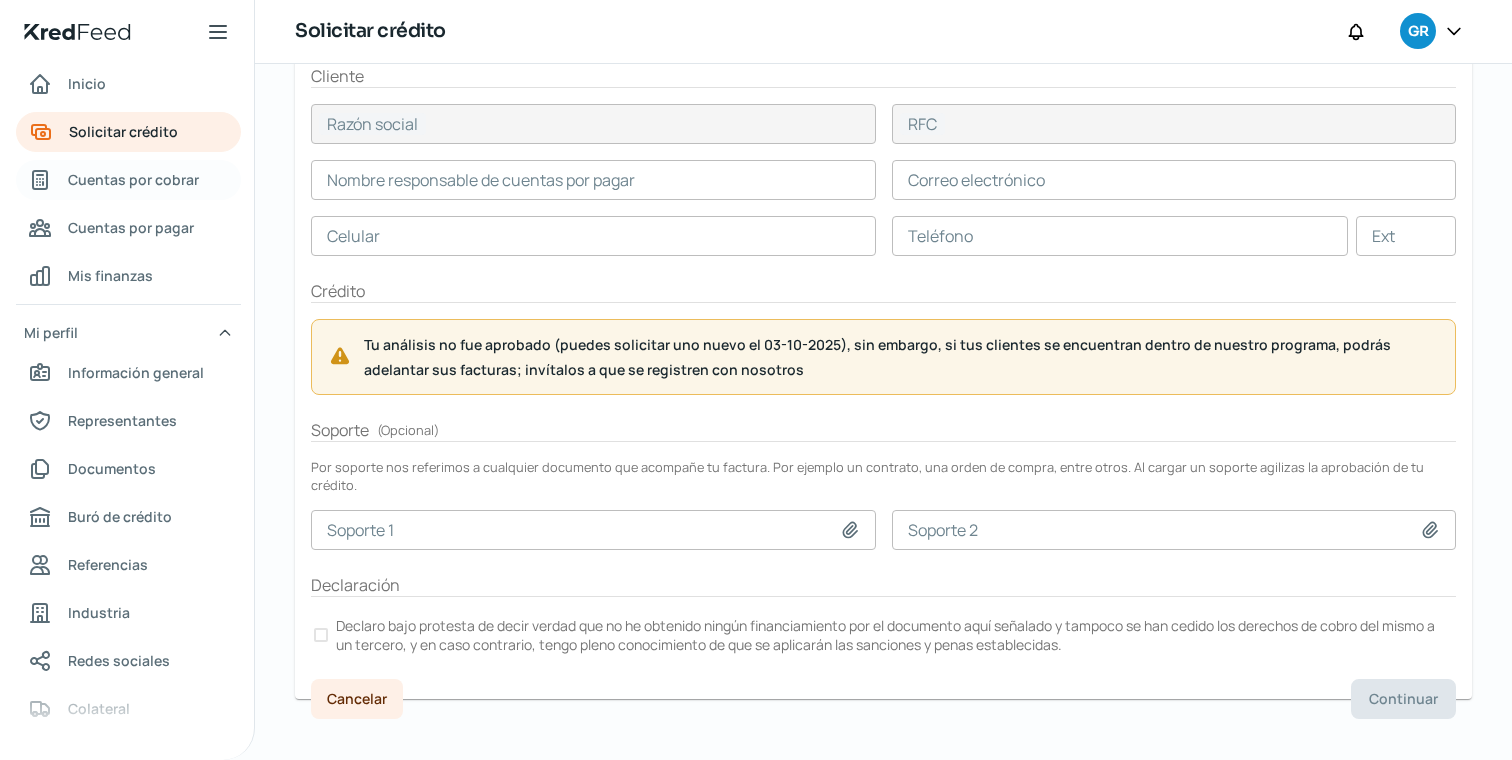 click on "Cuentas por cobrar" at bounding box center (133, 179) 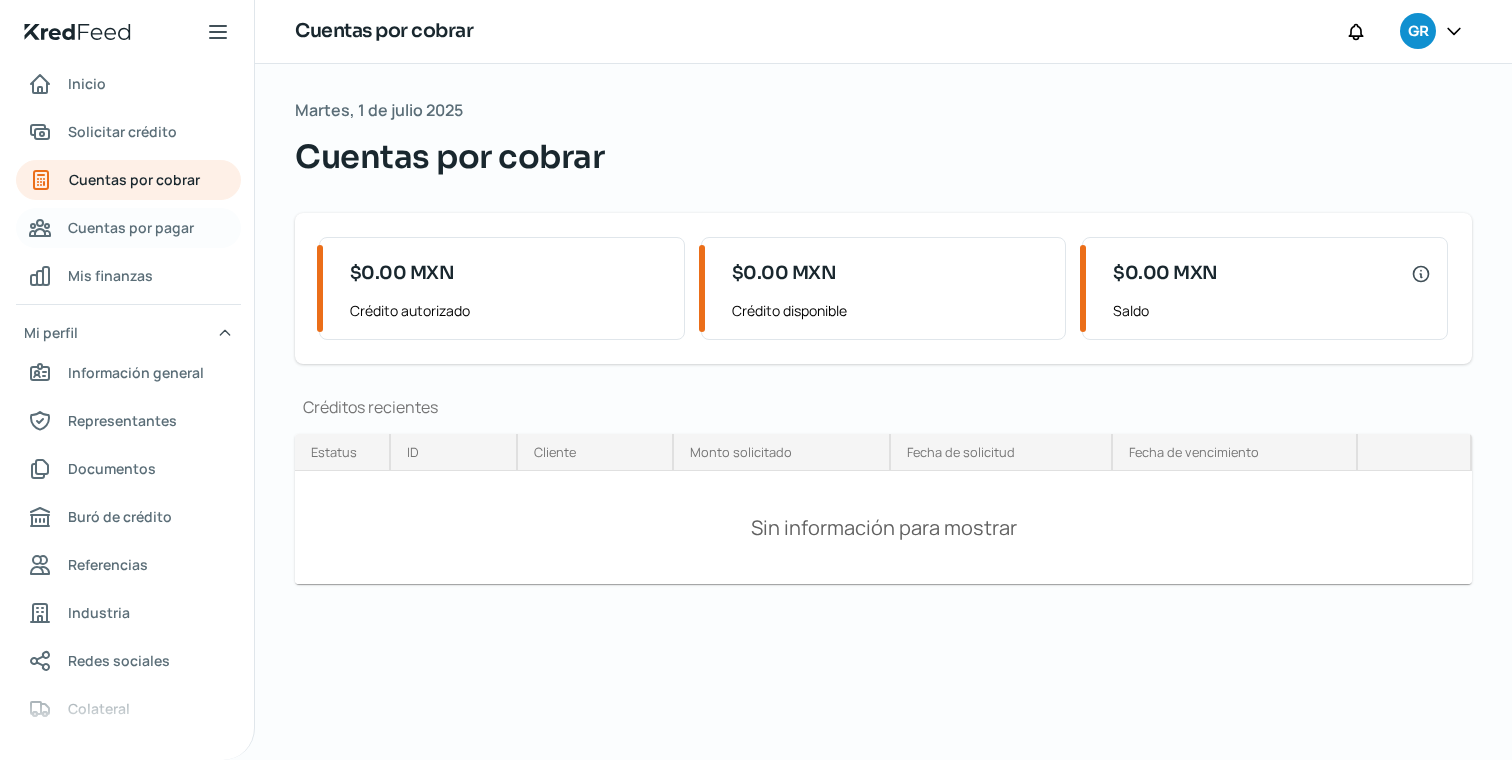 click on "Cuentas por pagar" at bounding box center [131, 227] 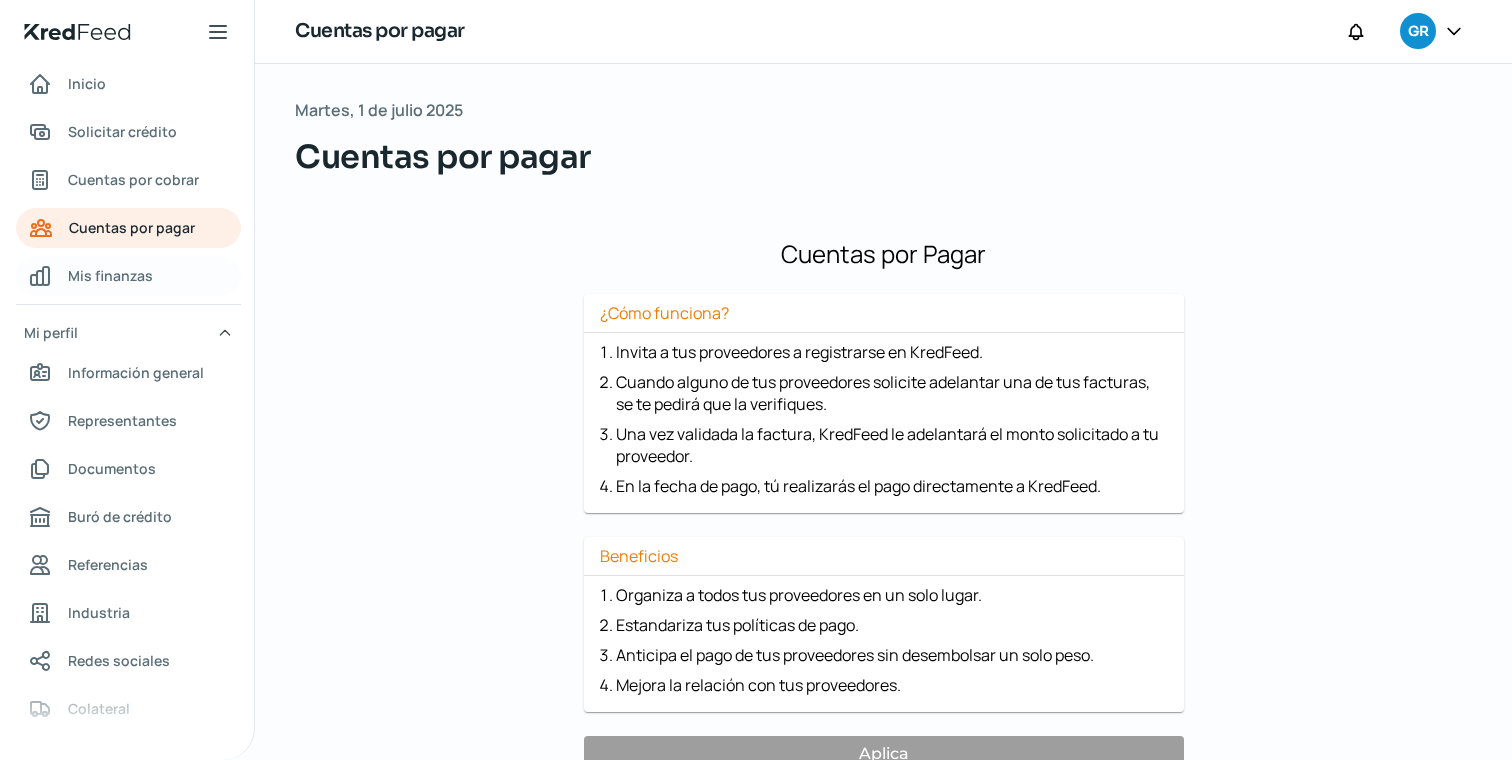 click on "Mis finanzas" at bounding box center [110, 275] 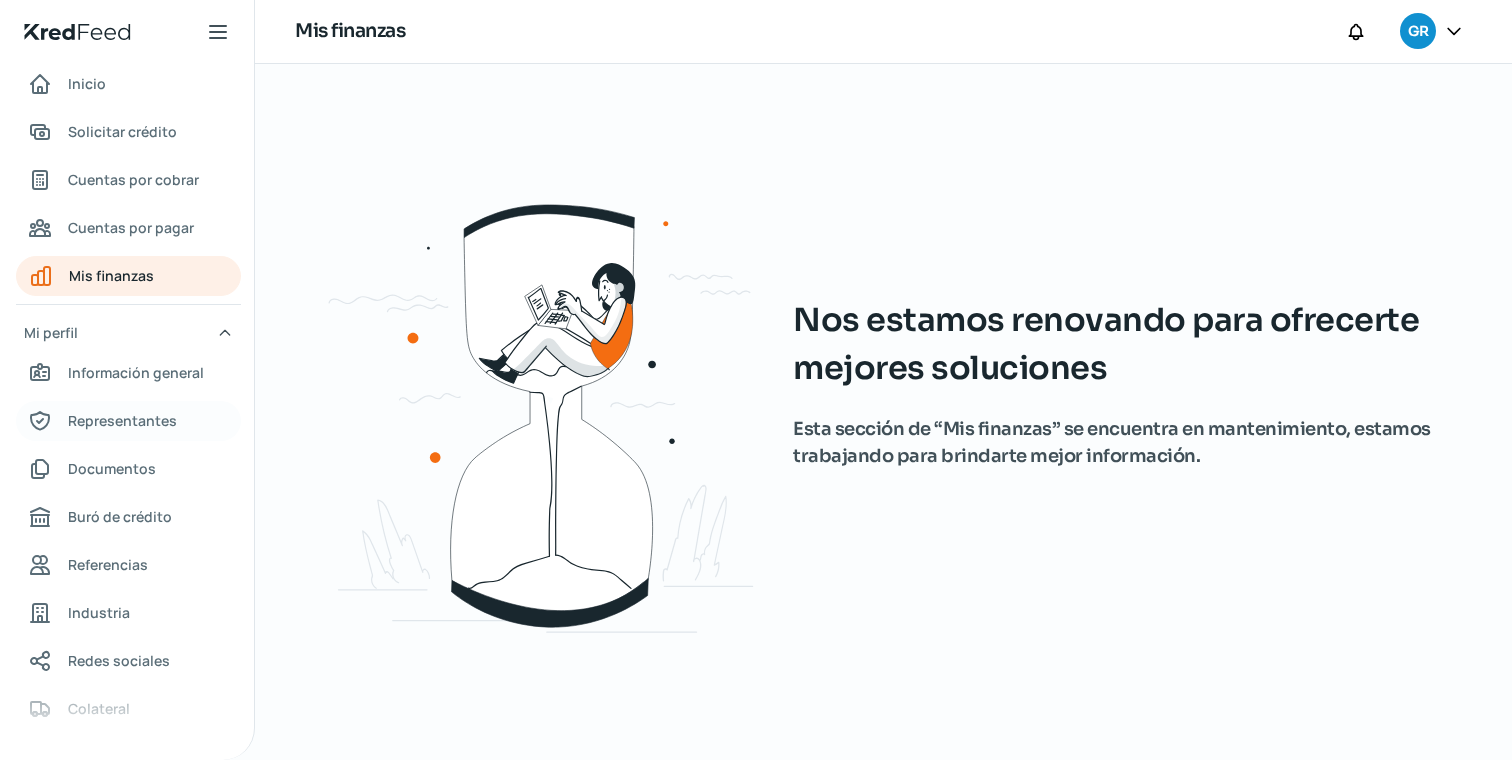 scroll, scrollTop: 41, scrollLeft: 0, axis: vertical 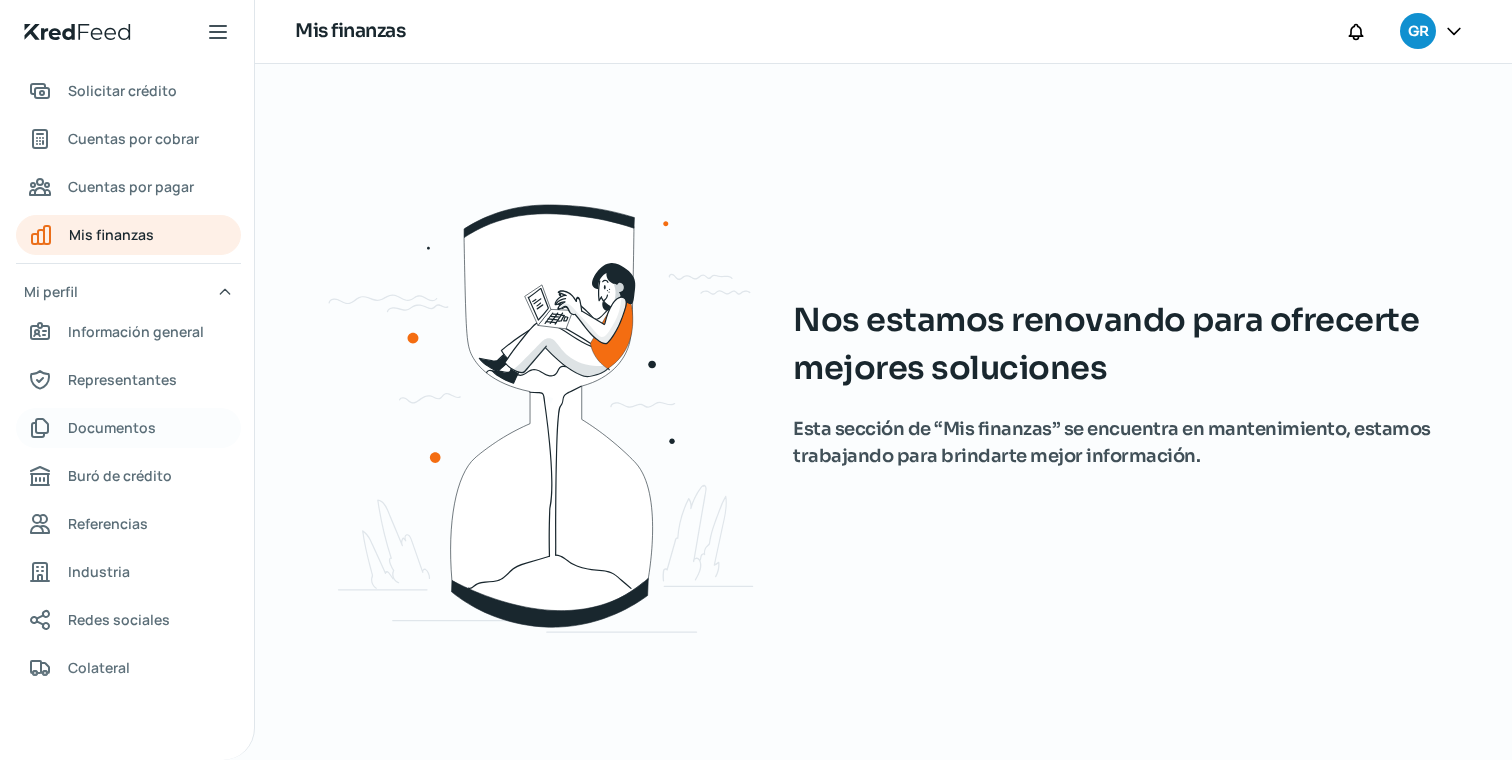 click on "Documentos" at bounding box center (112, 427) 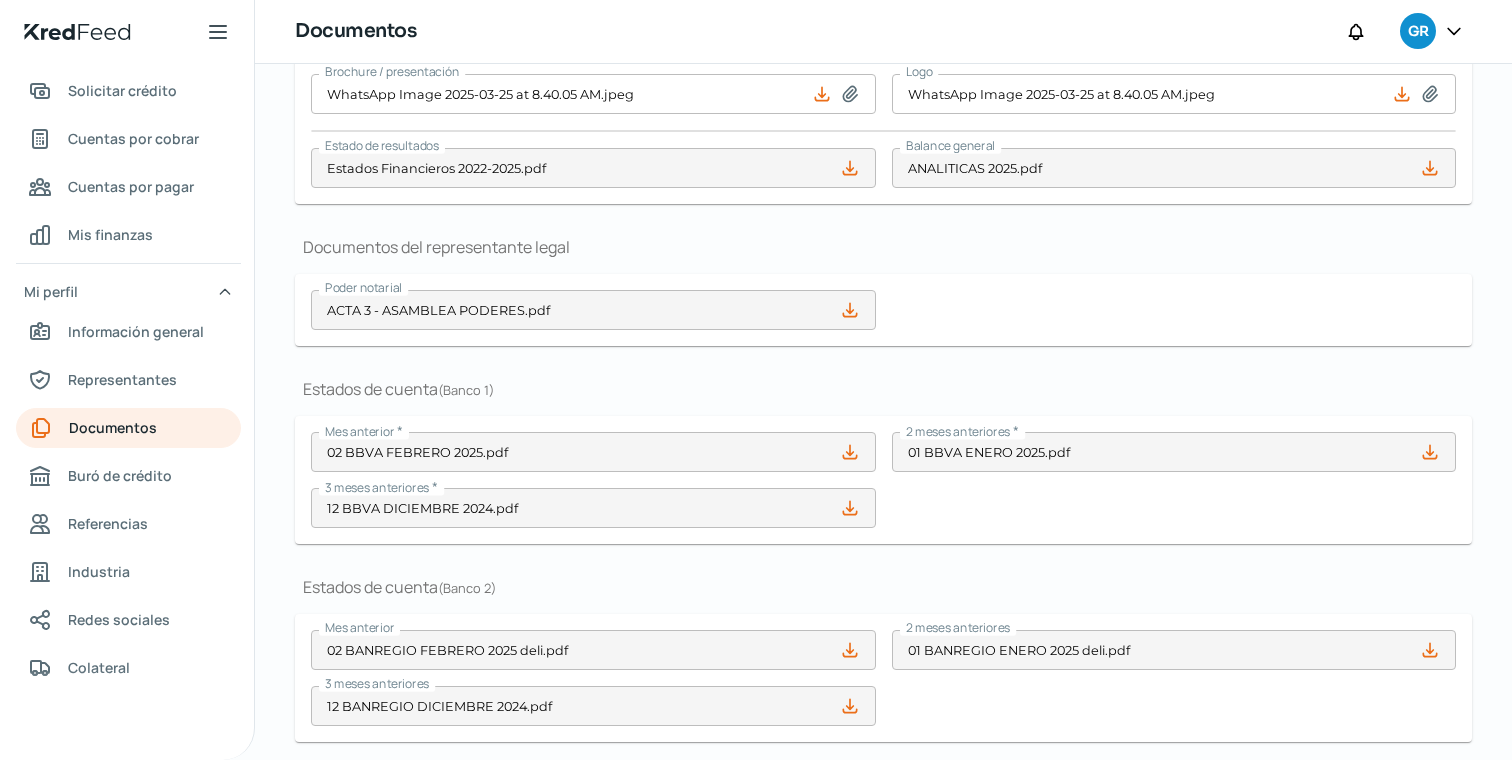 scroll, scrollTop: 617, scrollLeft: 0, axis: vertical 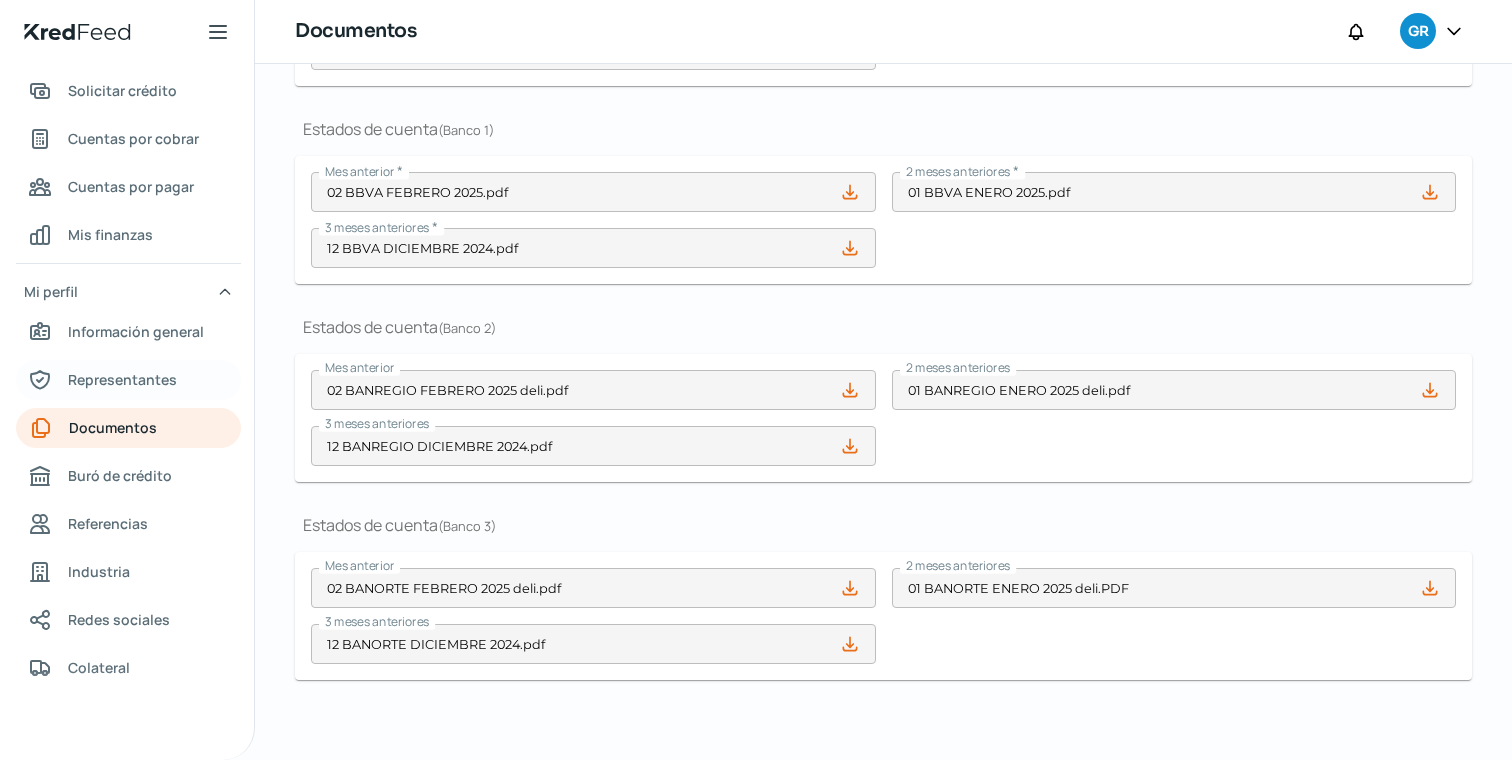 click on "Representantes" at bounding box center (128, 380) 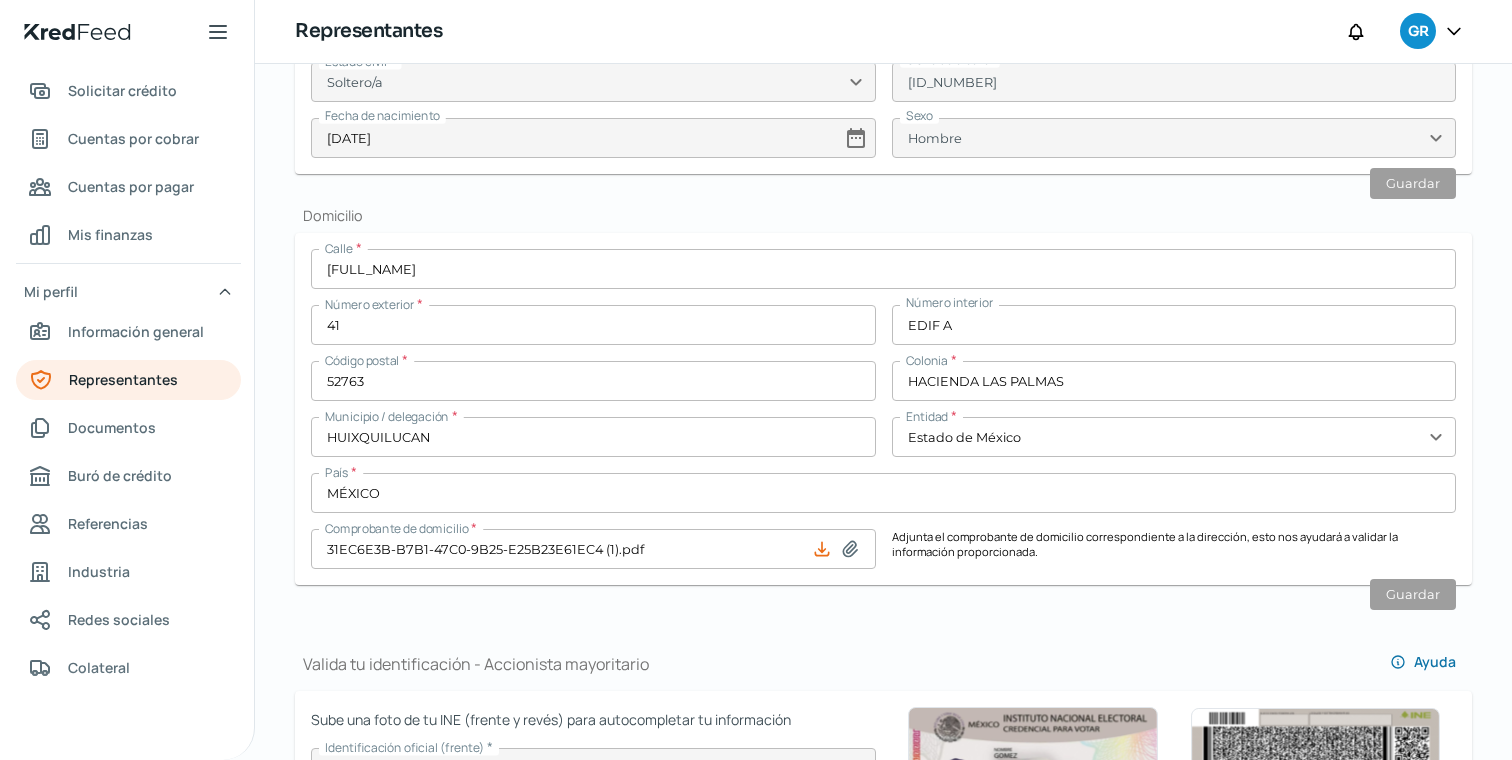 scroll, scrollTop: 827, scrollLeft: 0, axis: vertical 